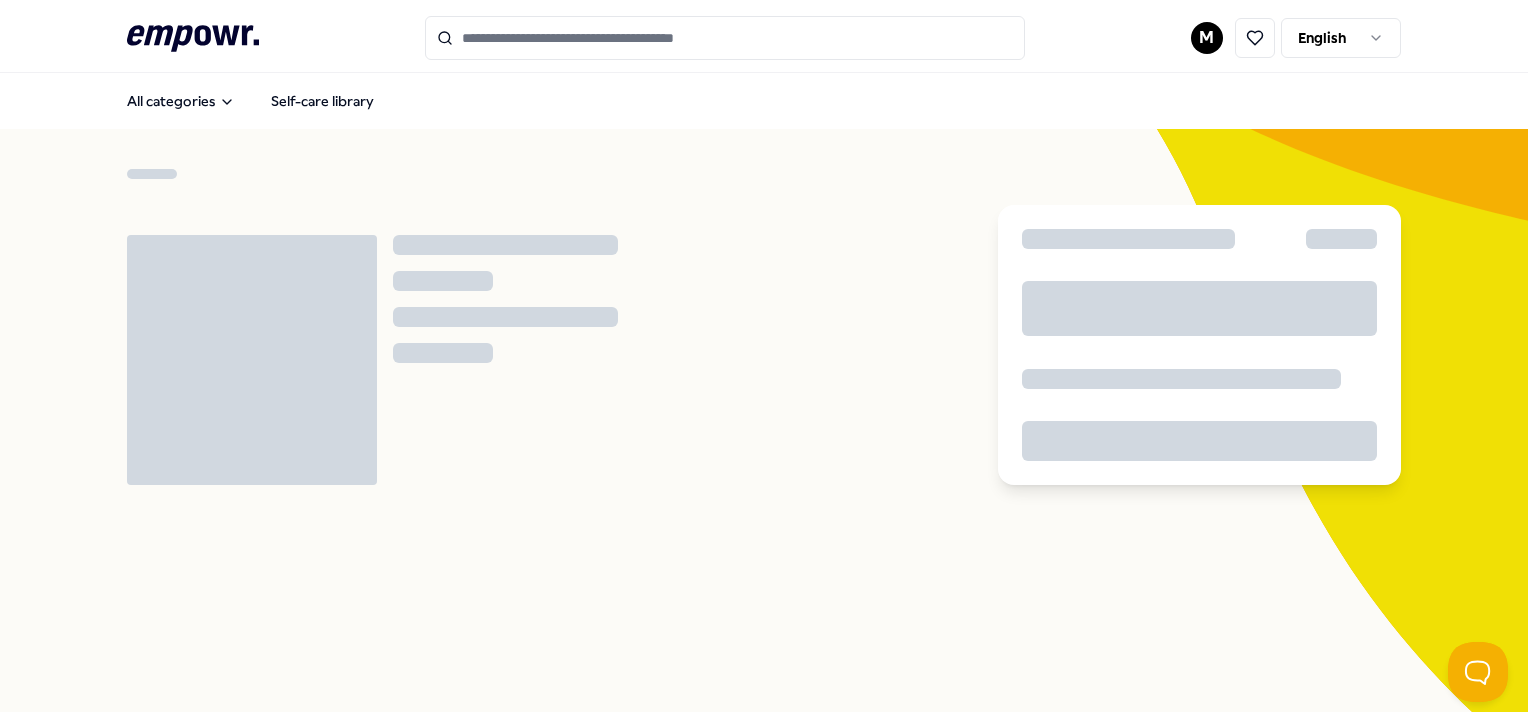 scroll, scrollTop: 0, scrollLeft: 0, axis: both 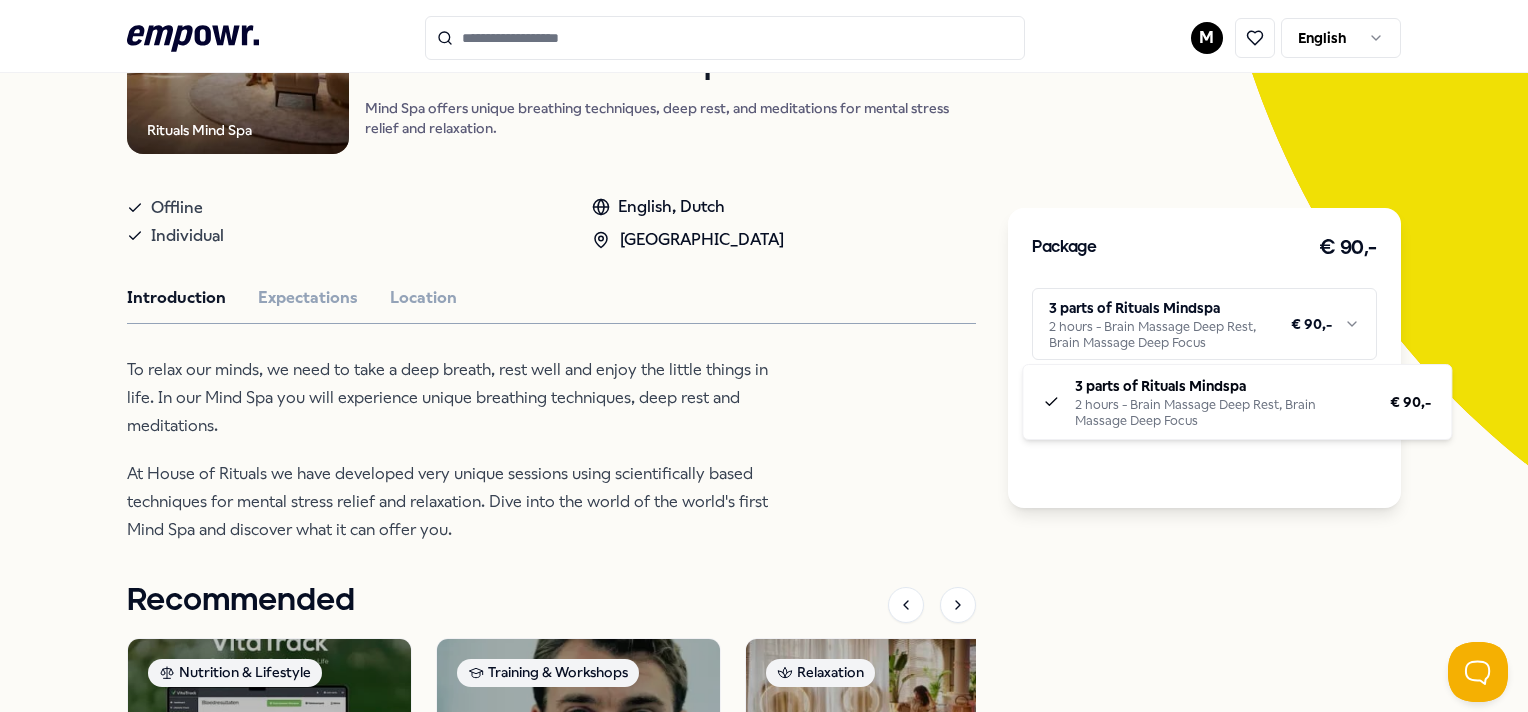 click on ".empowr-logo_svg__cls-1{fill:#03032f} M English All categories   Self-care library Back Rituals Mind Spa Relaxation House of Rituals: Mindspa Mind Spa offers unique breathing techniques, deep rest, and meditations for mental stress relief and relaxation. Offline Individual English, [GEOGRAPHIC_DATA] Introduction Expectations Location To relax our minds, we need to take a deep breath, rest well and enjoy the little things in life. In our Mind Spa you will experience unique breathing techniques, deep rest and meditations. At House of Rituals we have developed very unique sessions using scientifically based techniques for mental stress relief and relaxation. Dive into the world of the world's first Mind Spa and discover what it can offer you. Recommended Nutrition & Lifestyle Online Health Complete Health Check Do you want to know the real status of your health? The Health Check measures 18
biomarkers for a comprehensive insight. Dutch From  € 170,- Training & Workshops Personal Development From" at bounding box center [764, 356] 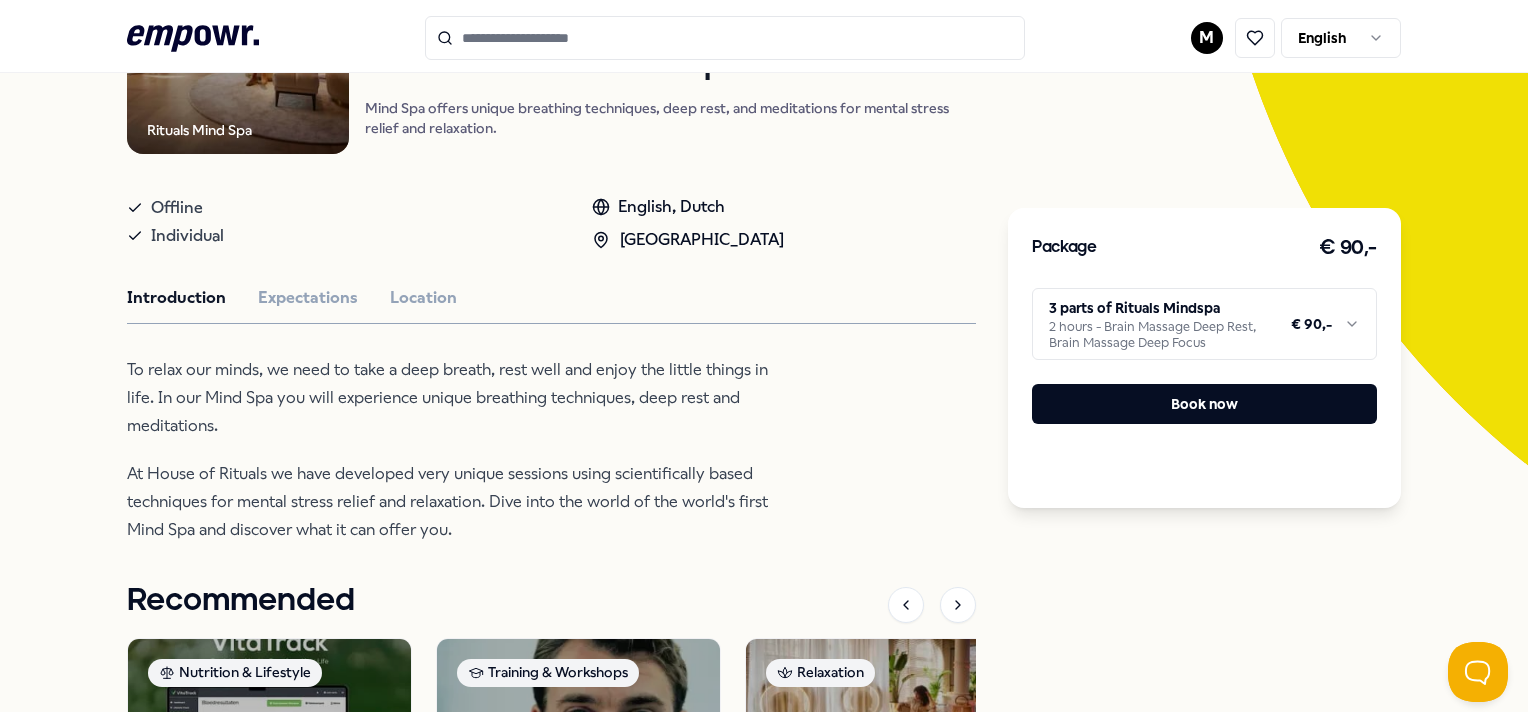 click on ".empowr-logo_svg__cls-1{fill:#03032f} M English All categories   Self-care library Back Rituals Mind Spa Relaxation House of Rituals: Mindspa Mind Spa offers unique breathing techniques, deep rest, and meditations for mental stress relief and relaxation. Offline Individual English, [GEOGRAPHIC_DATA] Introduction Expectations Location To relax our minds, we need to take a deep breath, rest well and enjoy the little things in life. In our Mind Spa you will experience unique breathing techniques, deep rest and meditations. At House of Rituals we have developed very unique sessions using scientifically based techniques for mental stress relief and relaxation. Dive into the world of the world's first Mind Spa and discover what it can offer you. Recommended Nutrition & Lifestyle Online Health Complete Health Check Do you want to know the real status of your health? The Health Check measures 18
biomarkers for a comprehensive insight. Dutch From  € 170,- Training & Workshops Personal Development From" at bounding box center [764, 356] 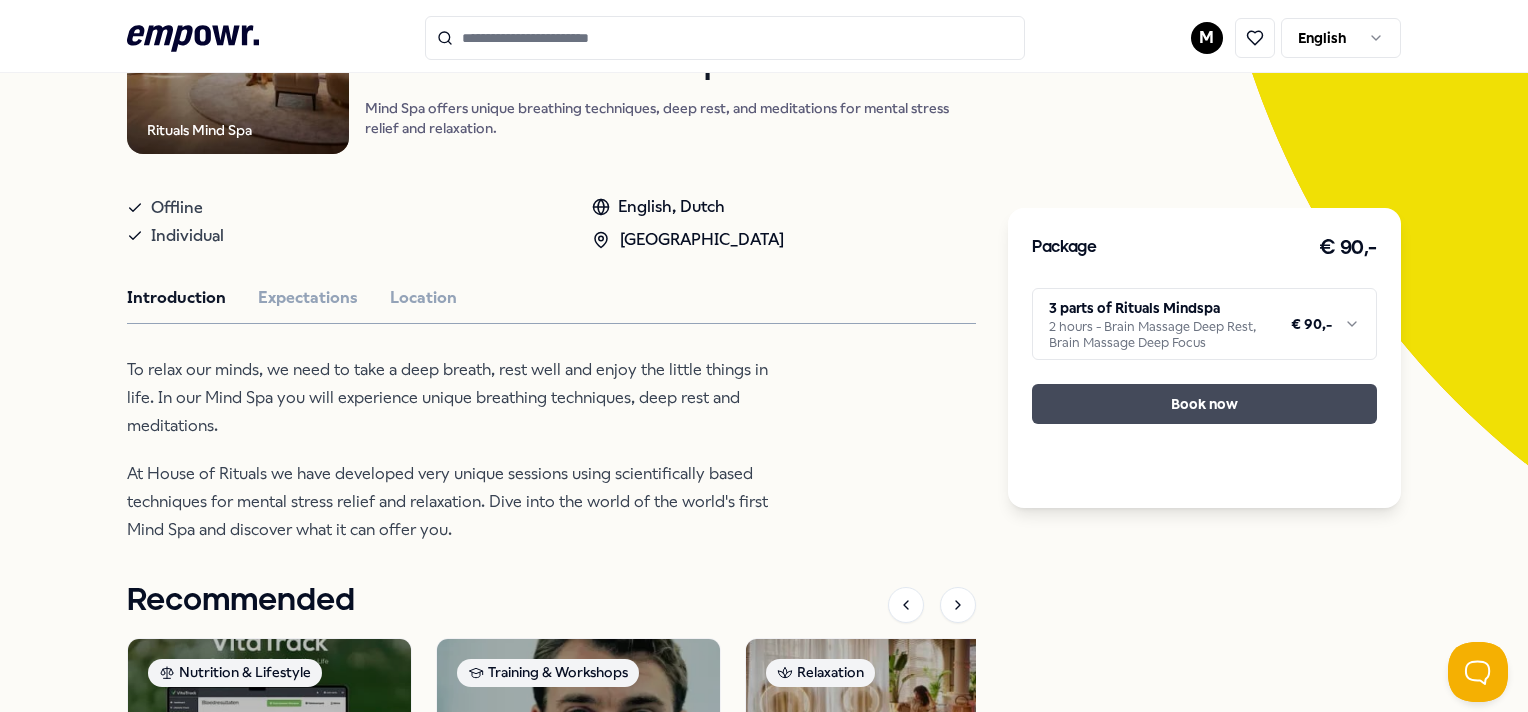 click on "Book now" at bounding box center (1204, 404) 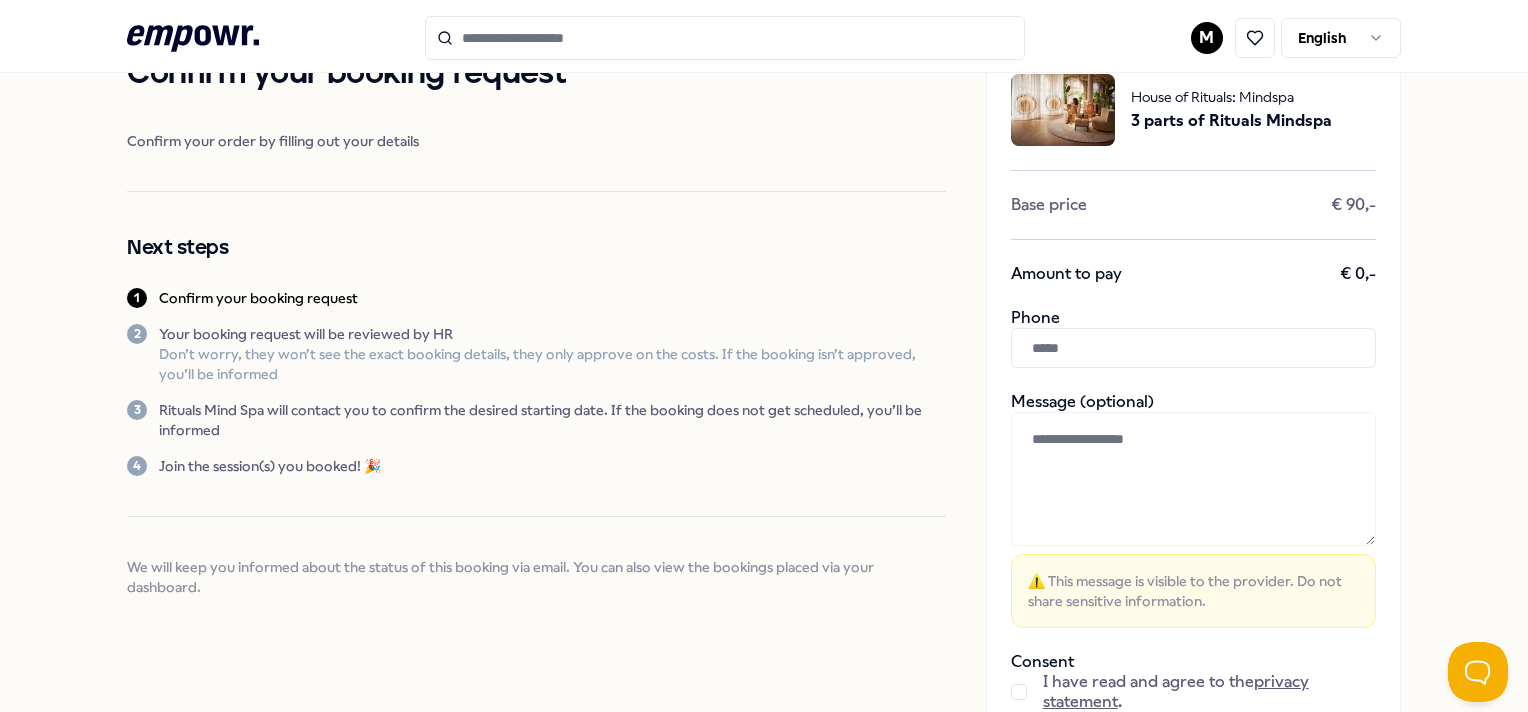 scroll, scrollTop: 0, scrollLeft: 0, axis: both 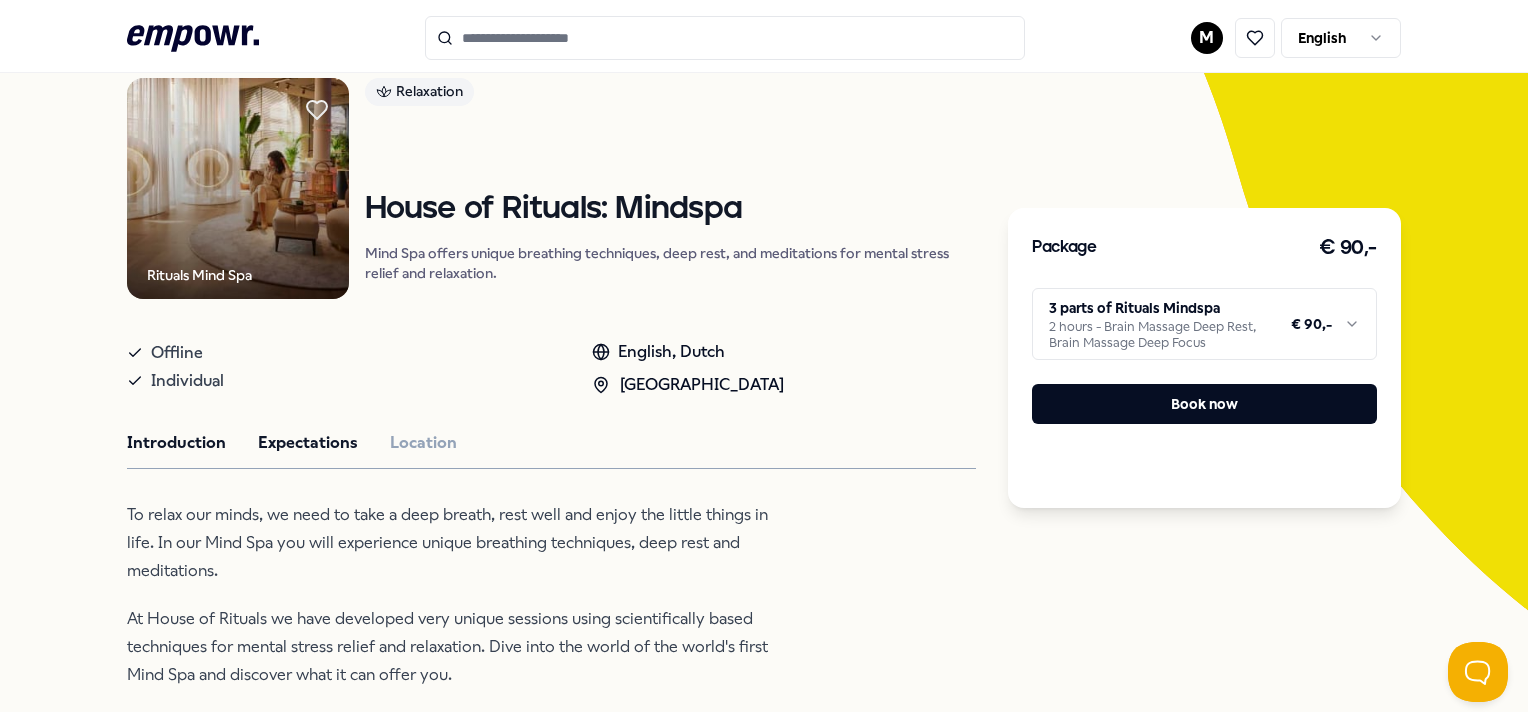 click on "Expectations" at bounding box center [308, 443] 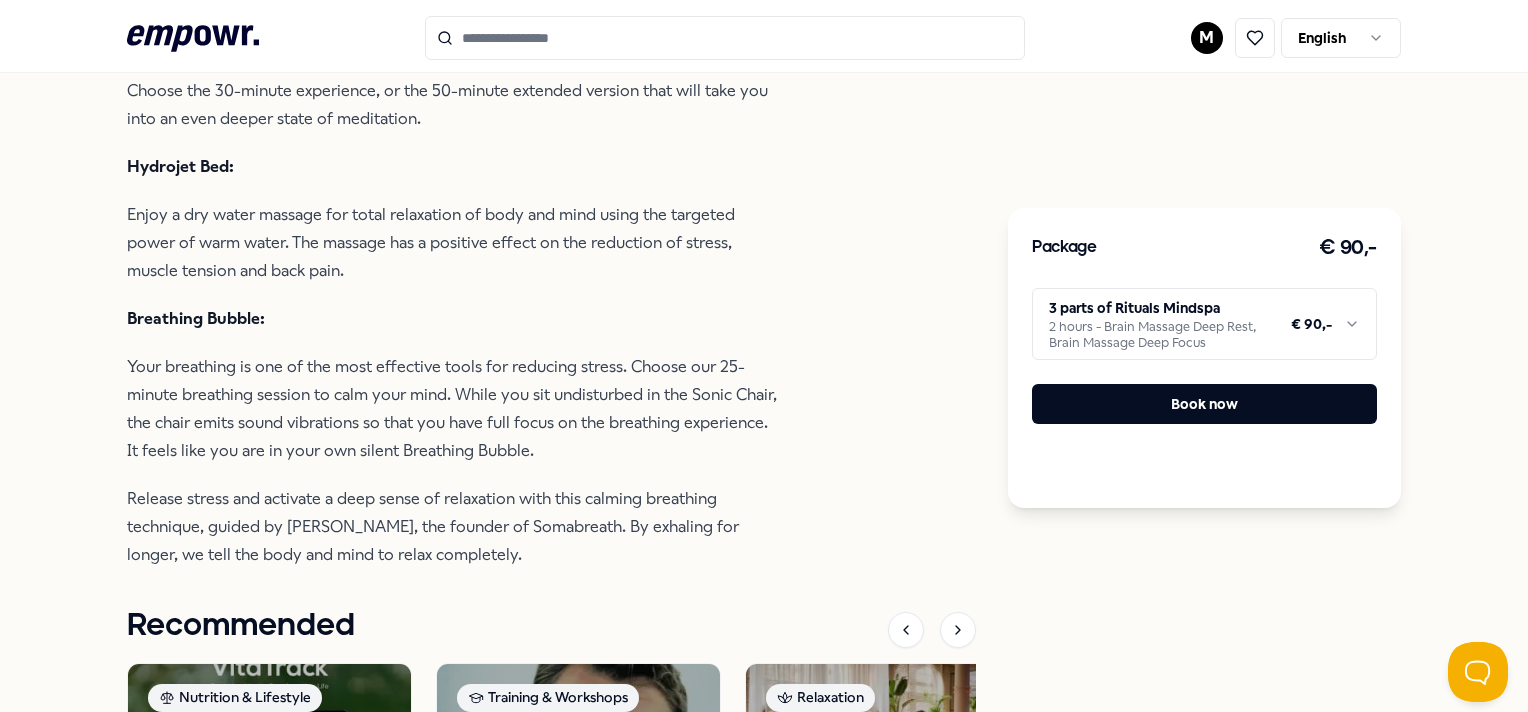 scroll, scrollTop: 1020, scrollLeft: 0, axis: vertical 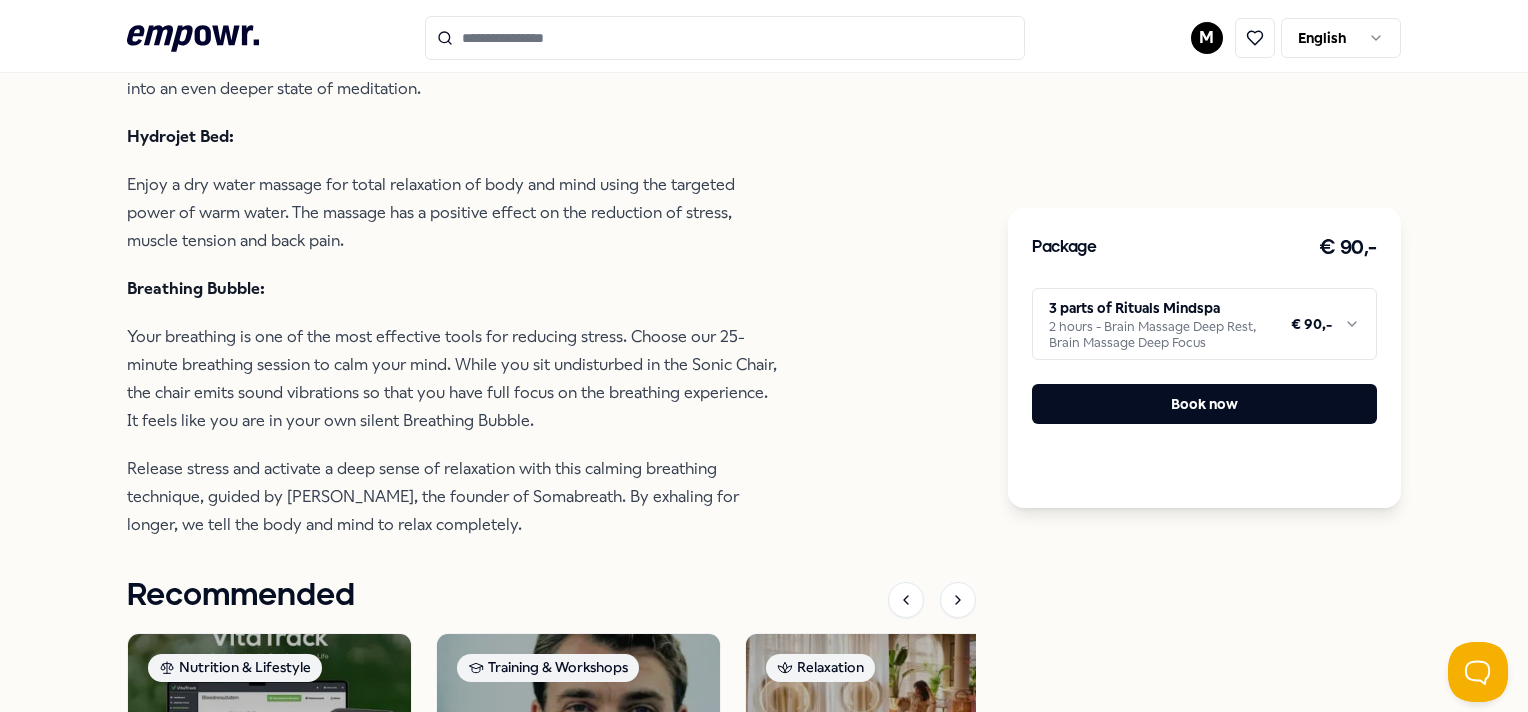 click on "Package € 90,-  3  parts  of  Rituals  Mindspa   2  hours  -  Brain  Massage  Deep  Rest,  Brain  Massage  Deep  Focus  € 90,- Book now" at bounding box center [1204, 358] 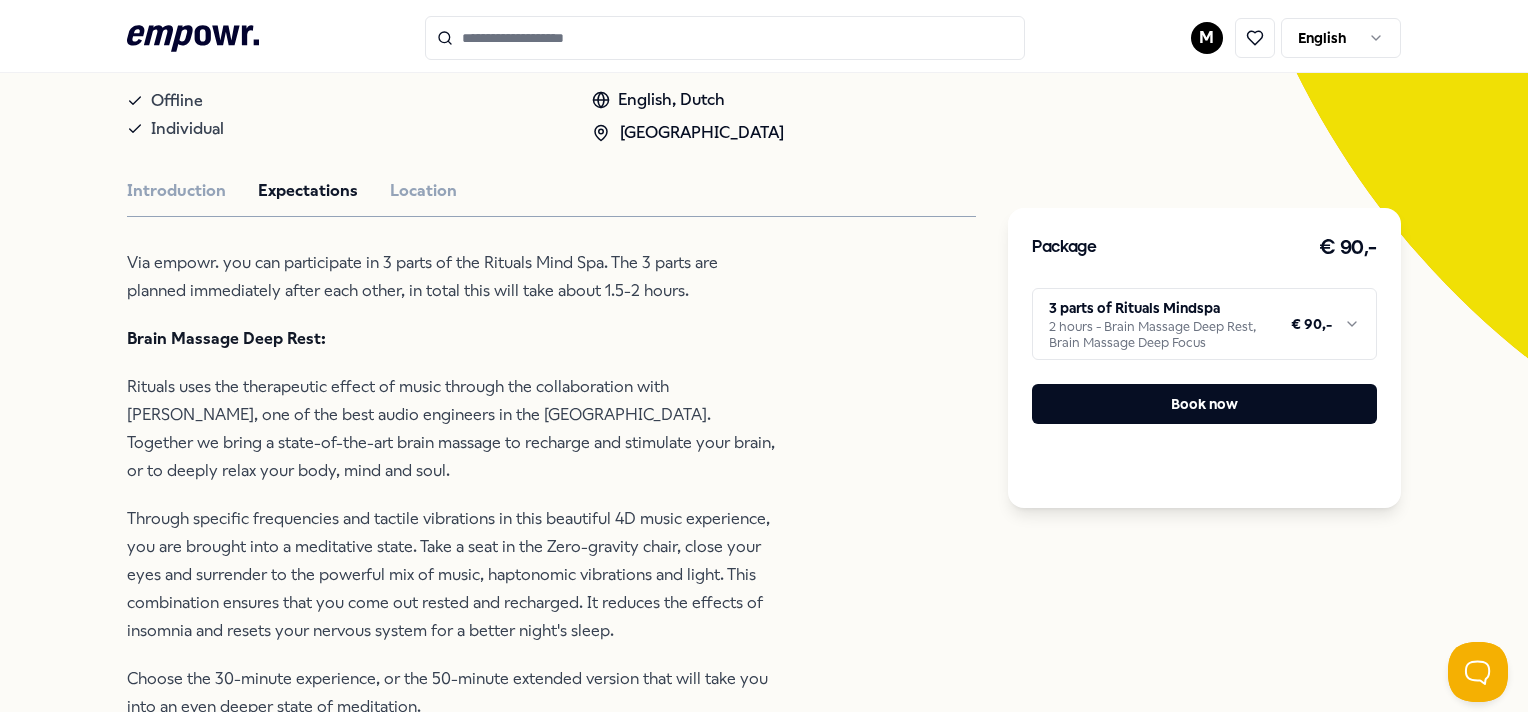 scroll, scrollTop: 400, scrollLeft: 0, axis: vertical 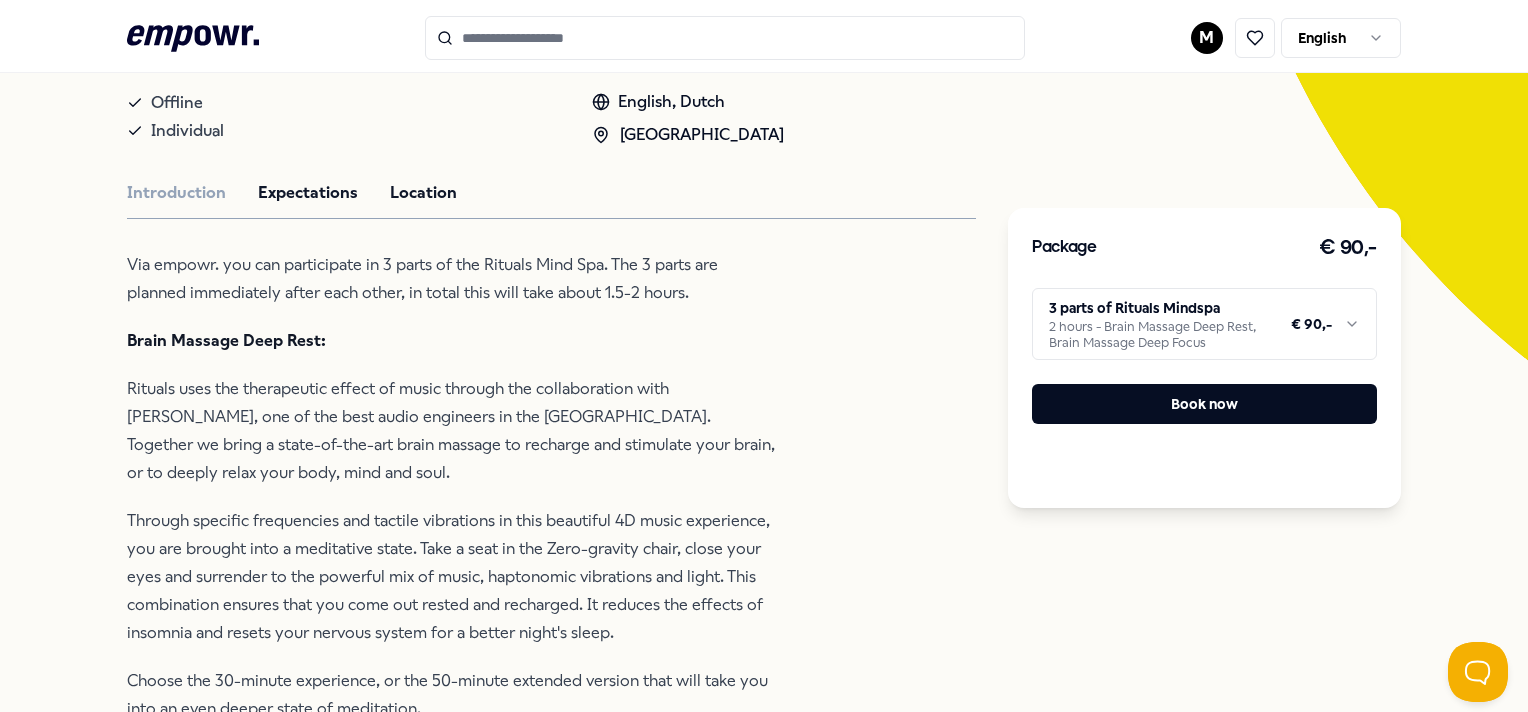 click on "Location" at bounding box center (423, 193) 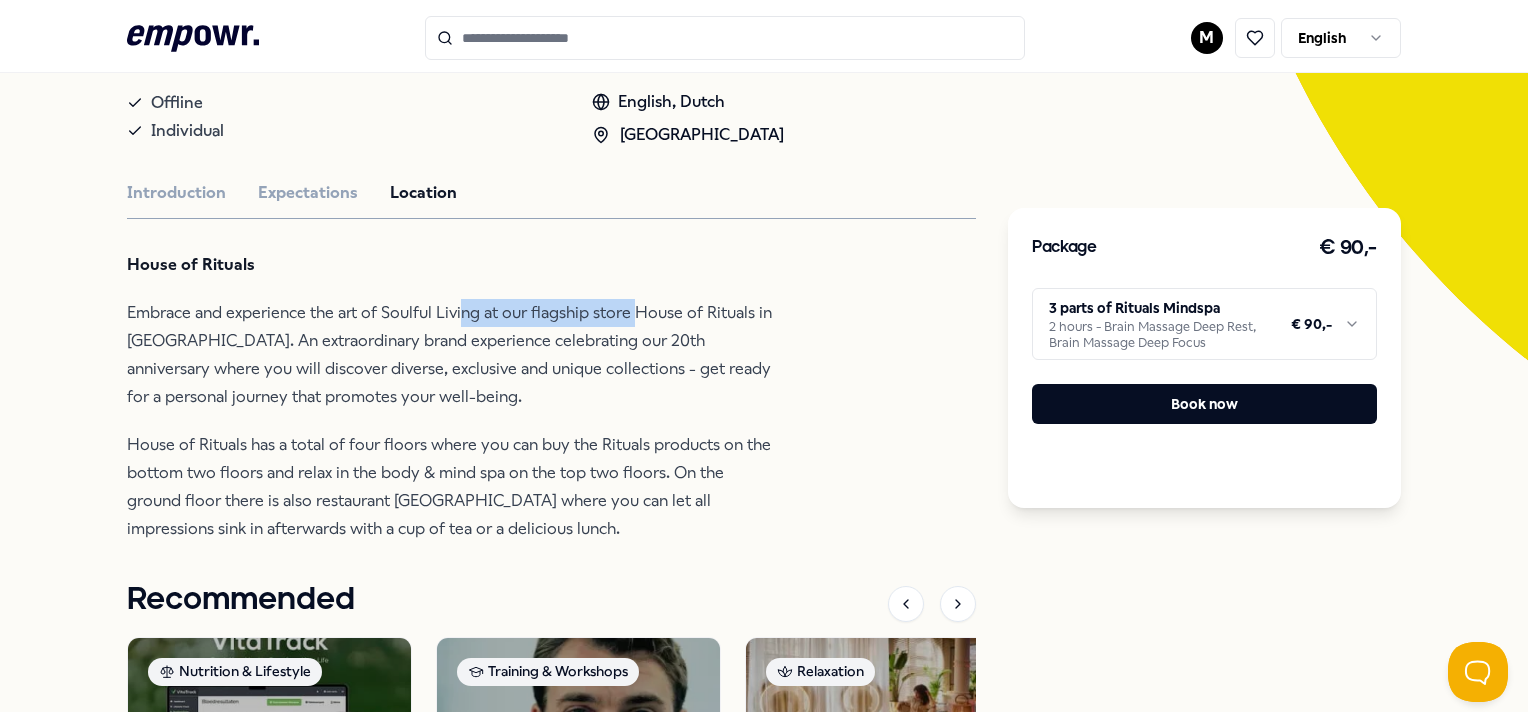 drag, startPoint x: 633, startPoint y: 308, endPoint x: 460, endPoint y: 320, distance: 173.41568 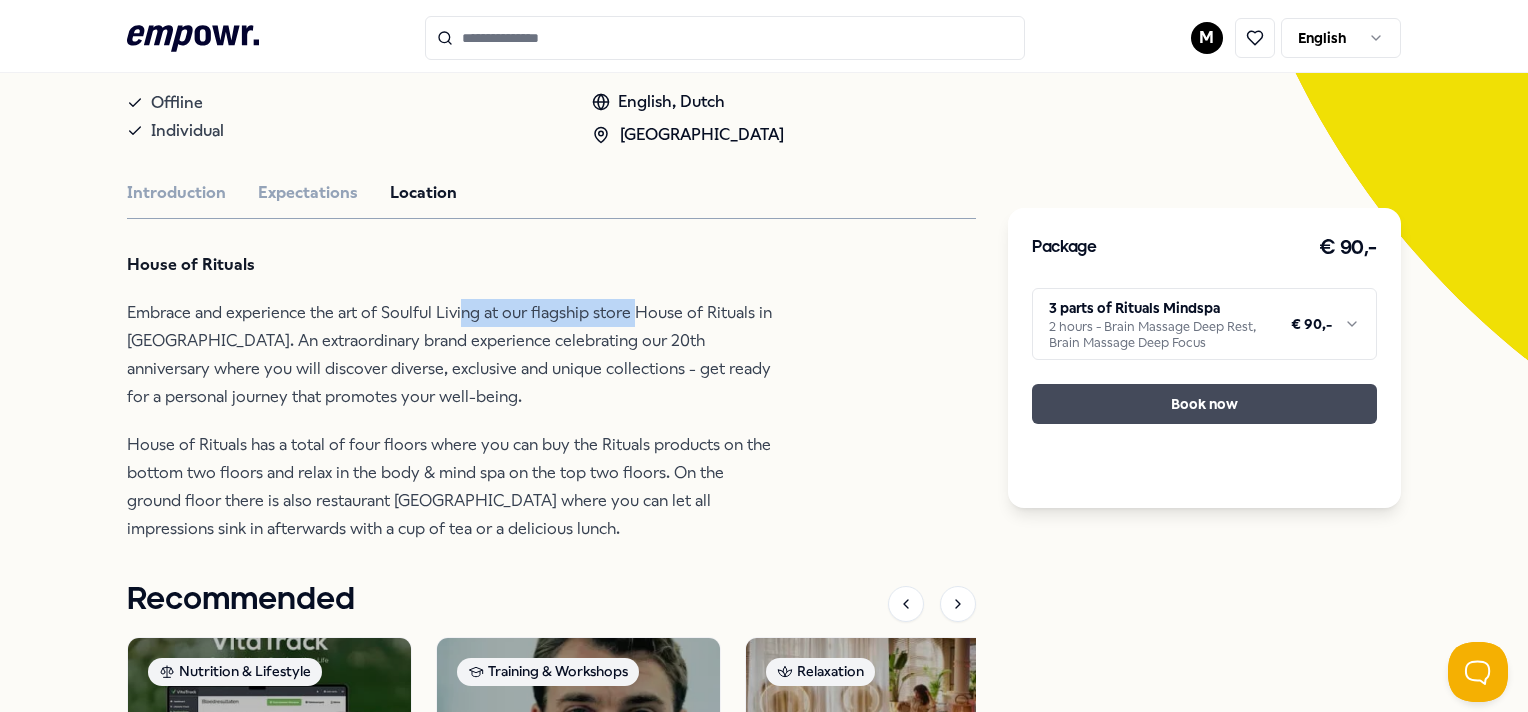 click on "Book now" at bounding box center (1204, 404) 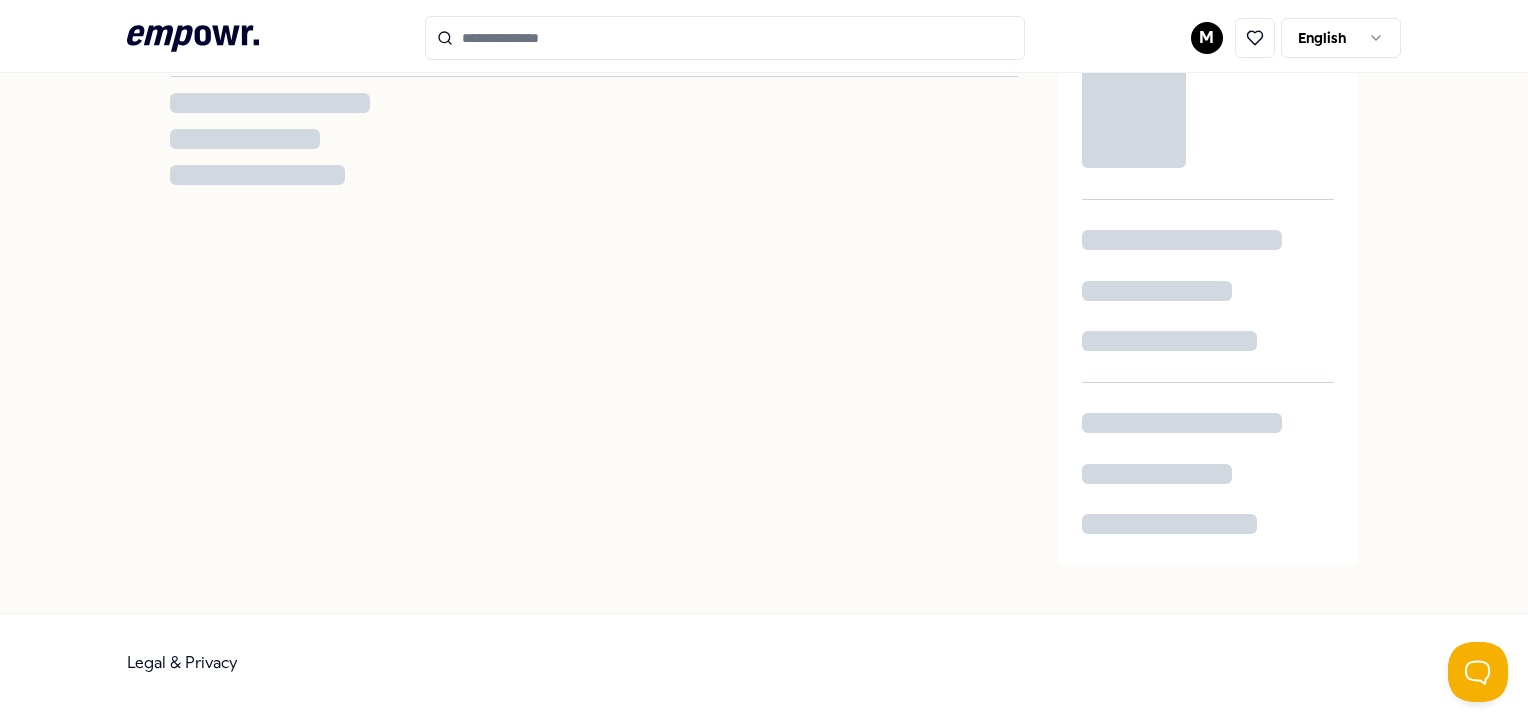 scroll, scrollTop: 72, scrollLeft: 0, axis: vertical 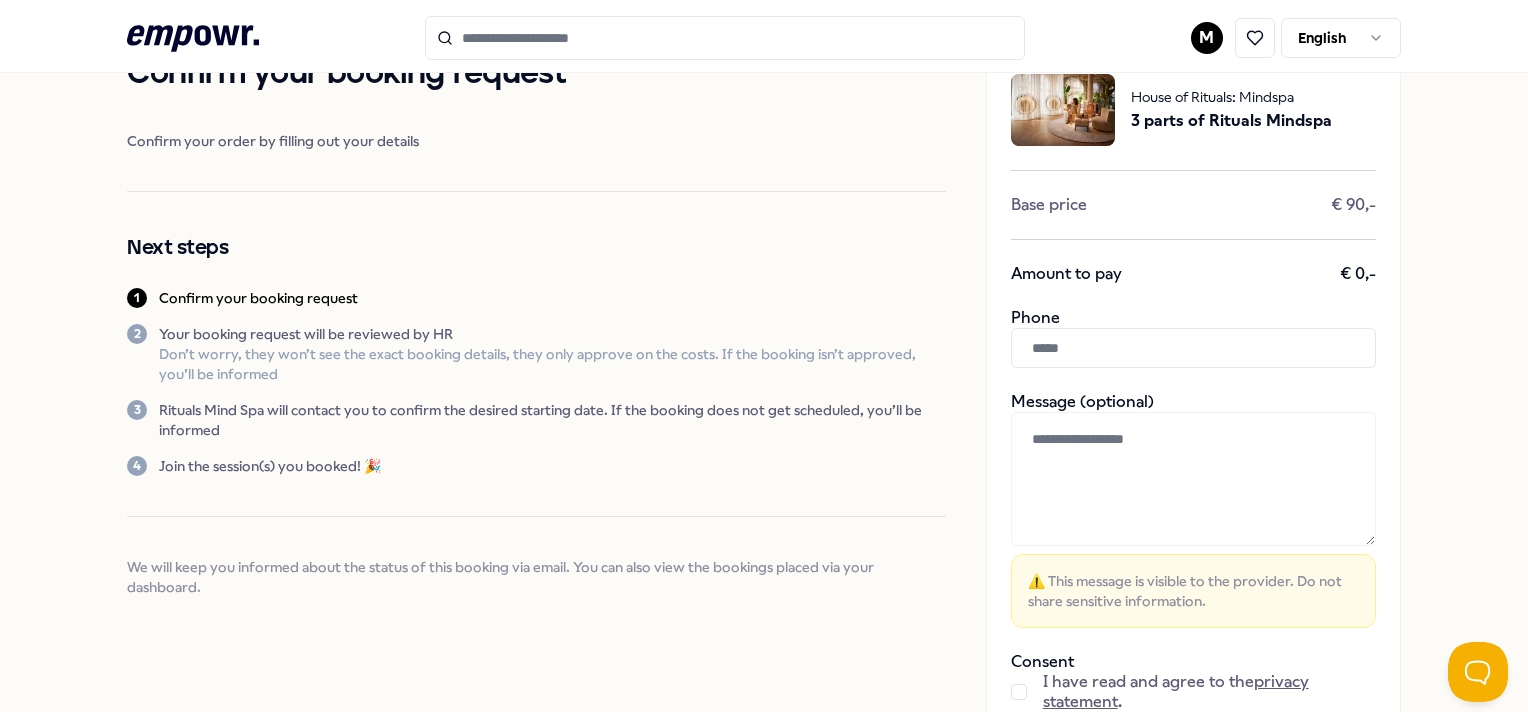 click at bounding box center [1193, 348] 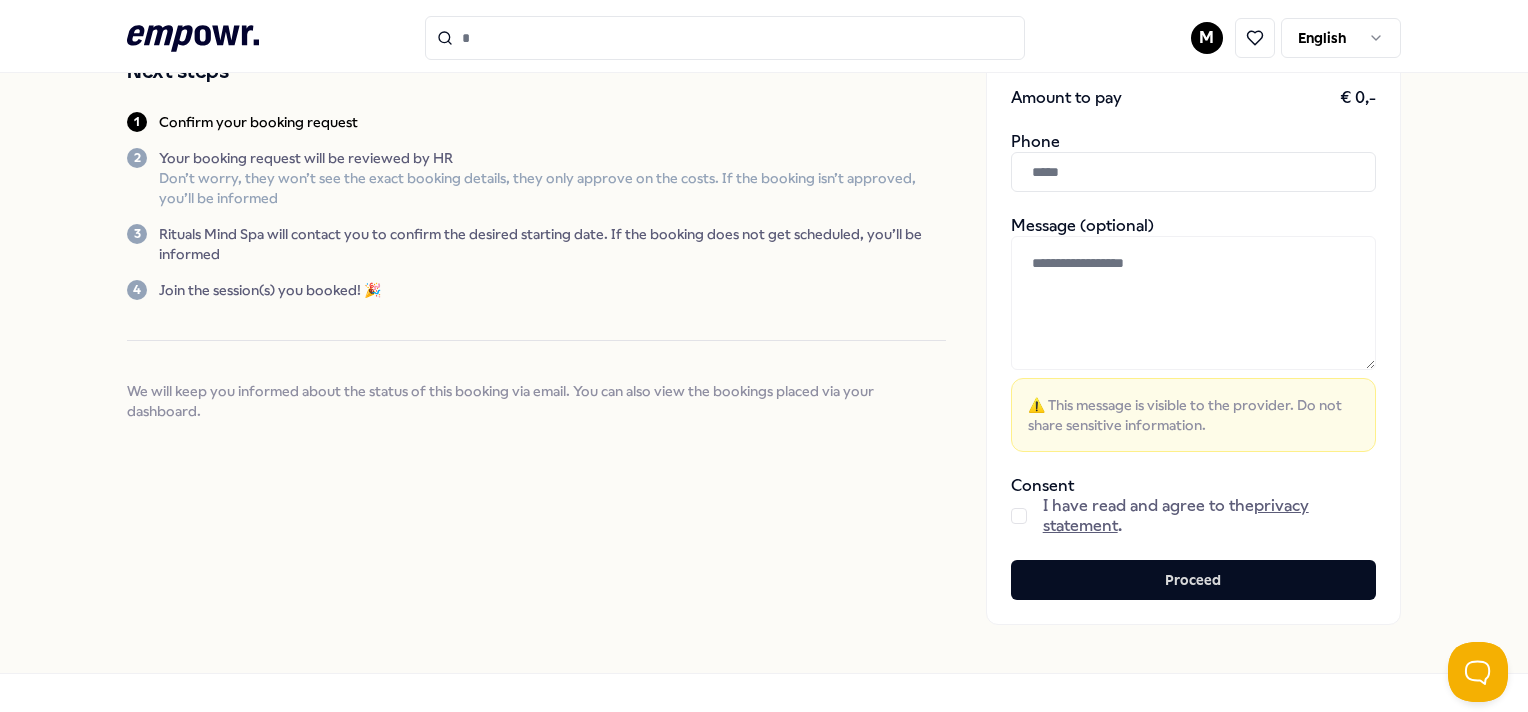 scroll, scrollTop: 274, scrollLeft: 0, axis: vertical 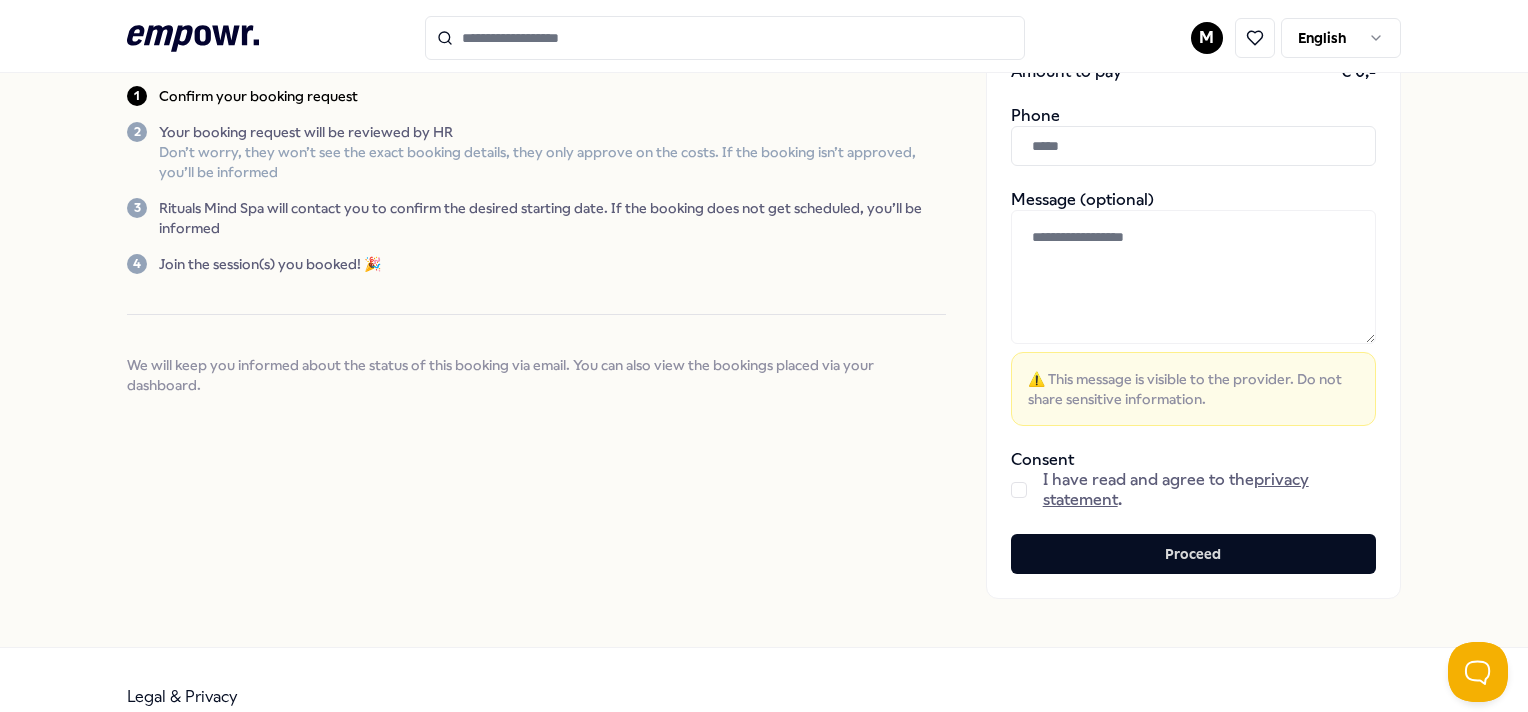 click at bounding box center (1019, 490) 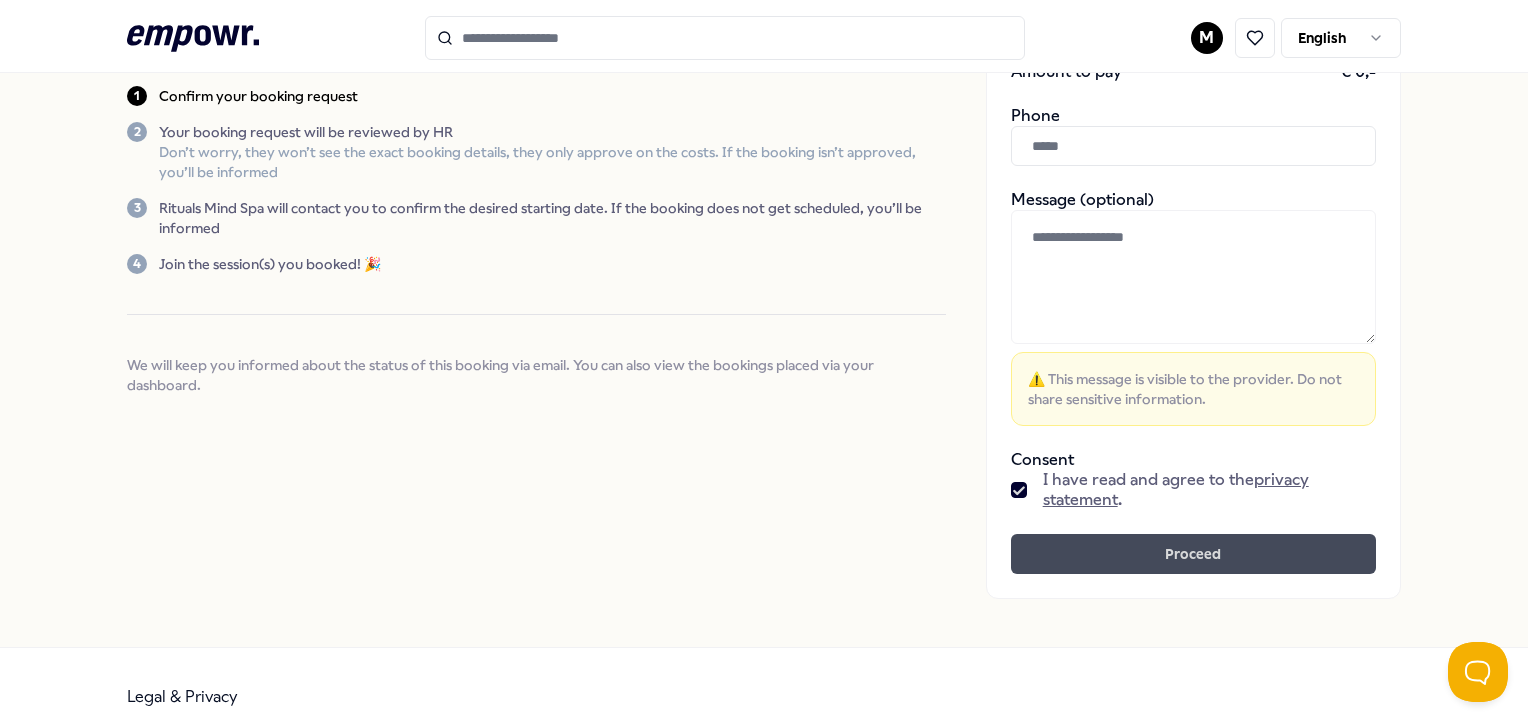 click on "Proceed" at bounding box center (1193, 554) 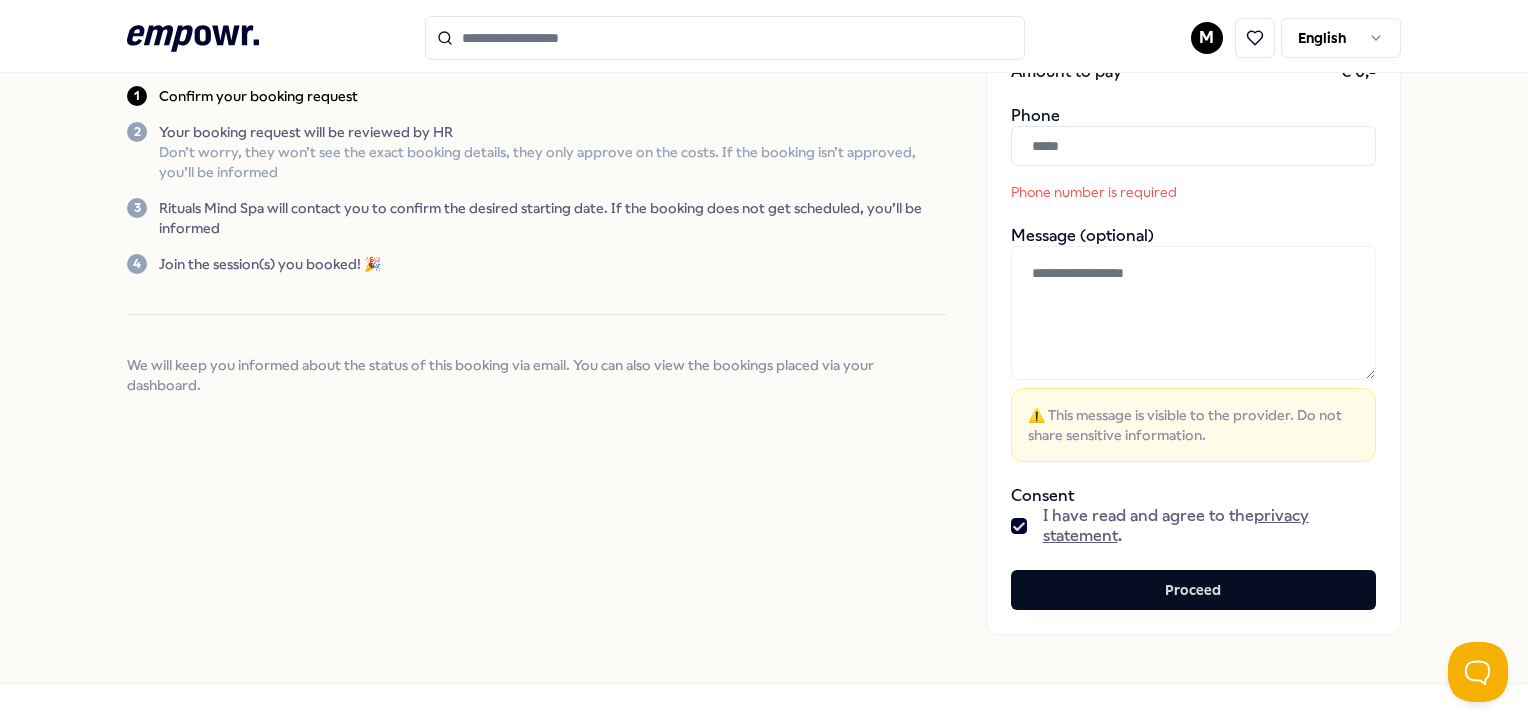 click at bounding box center (1193, 146) 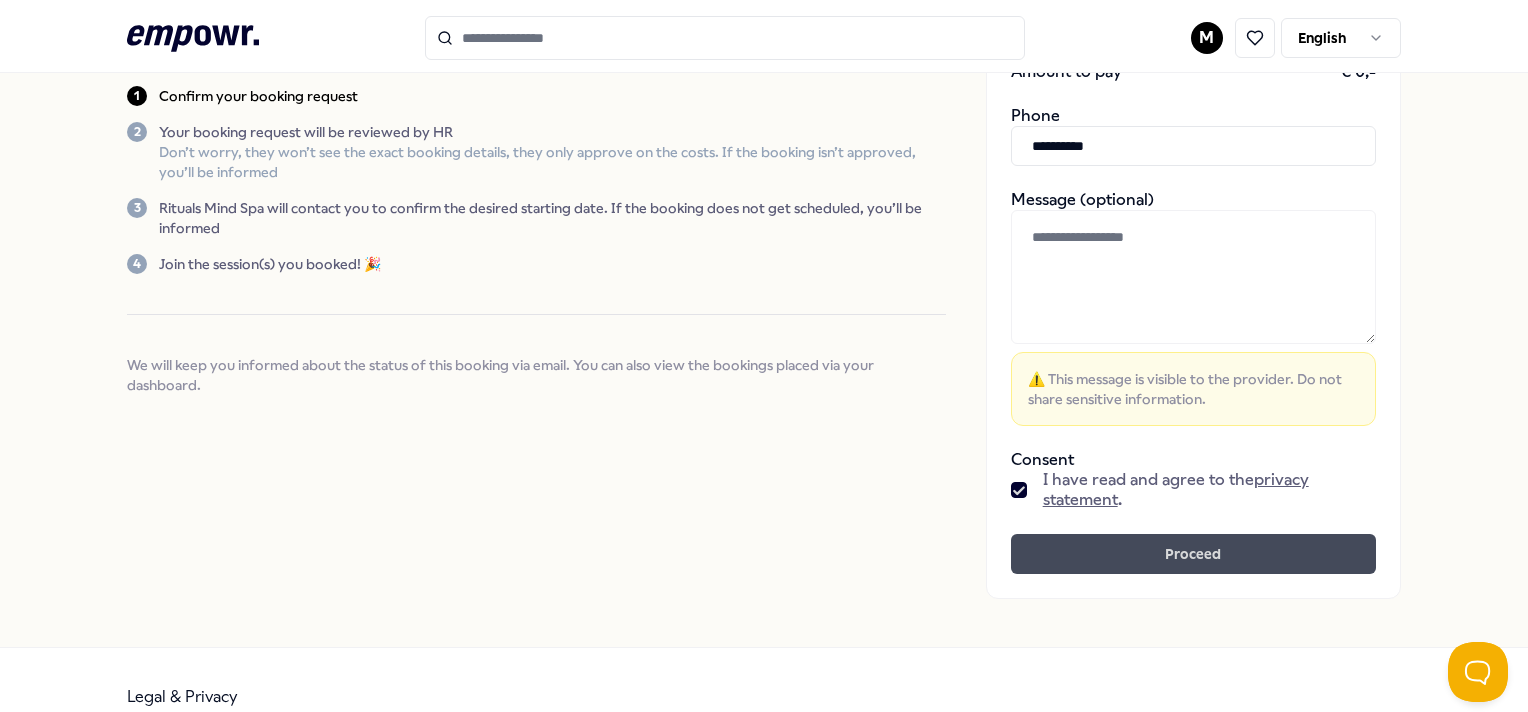 type on "**********" 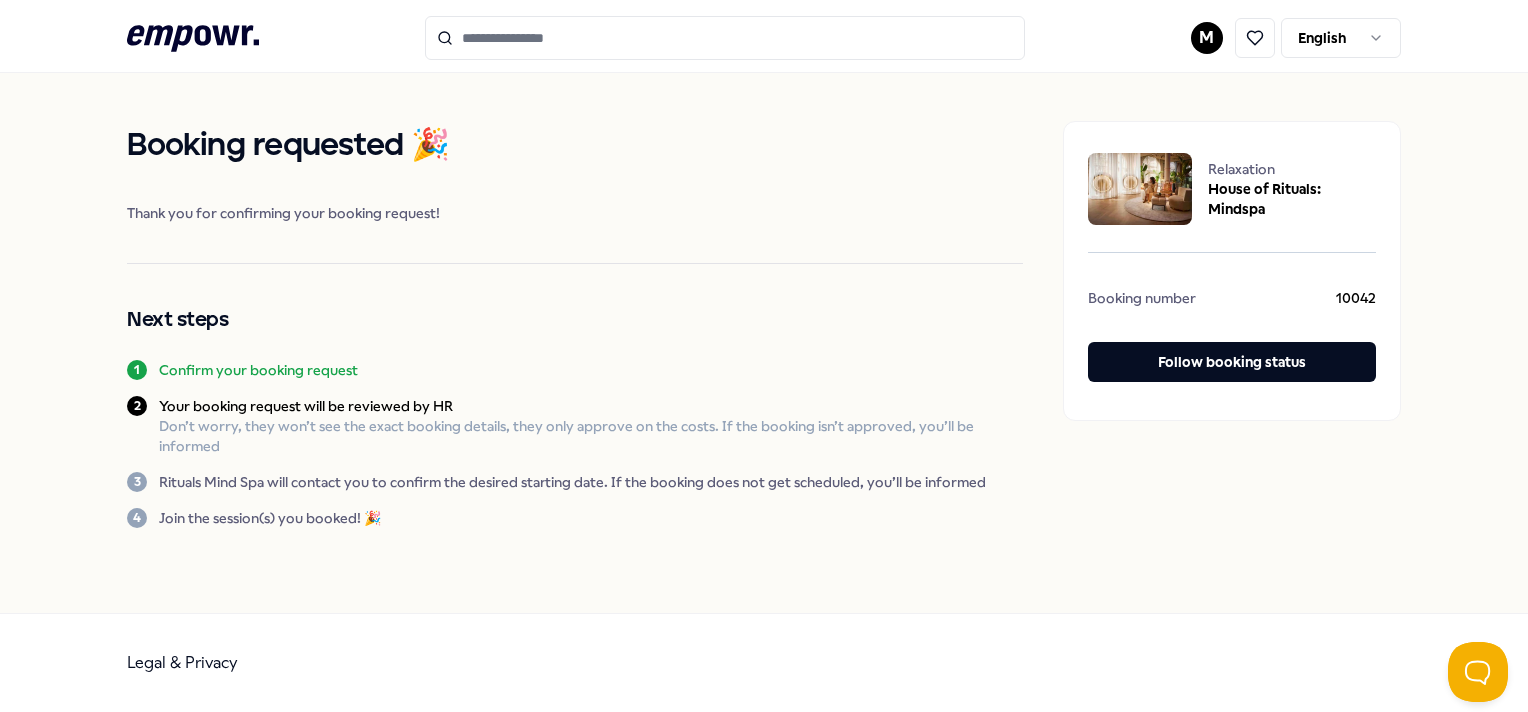 scroll, scrollTop: 0, scrollLeft: 0, axis: both 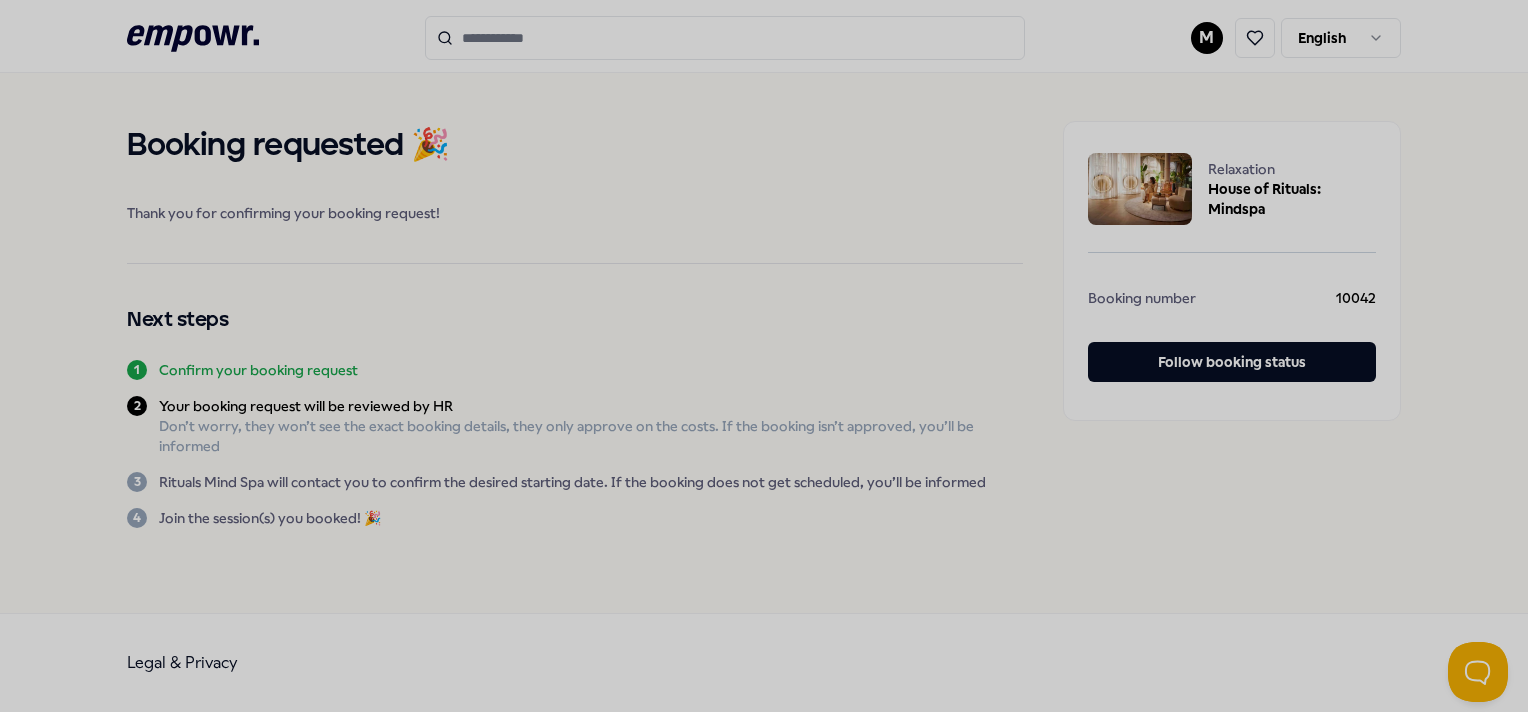 click at bounding box center (764, 356) 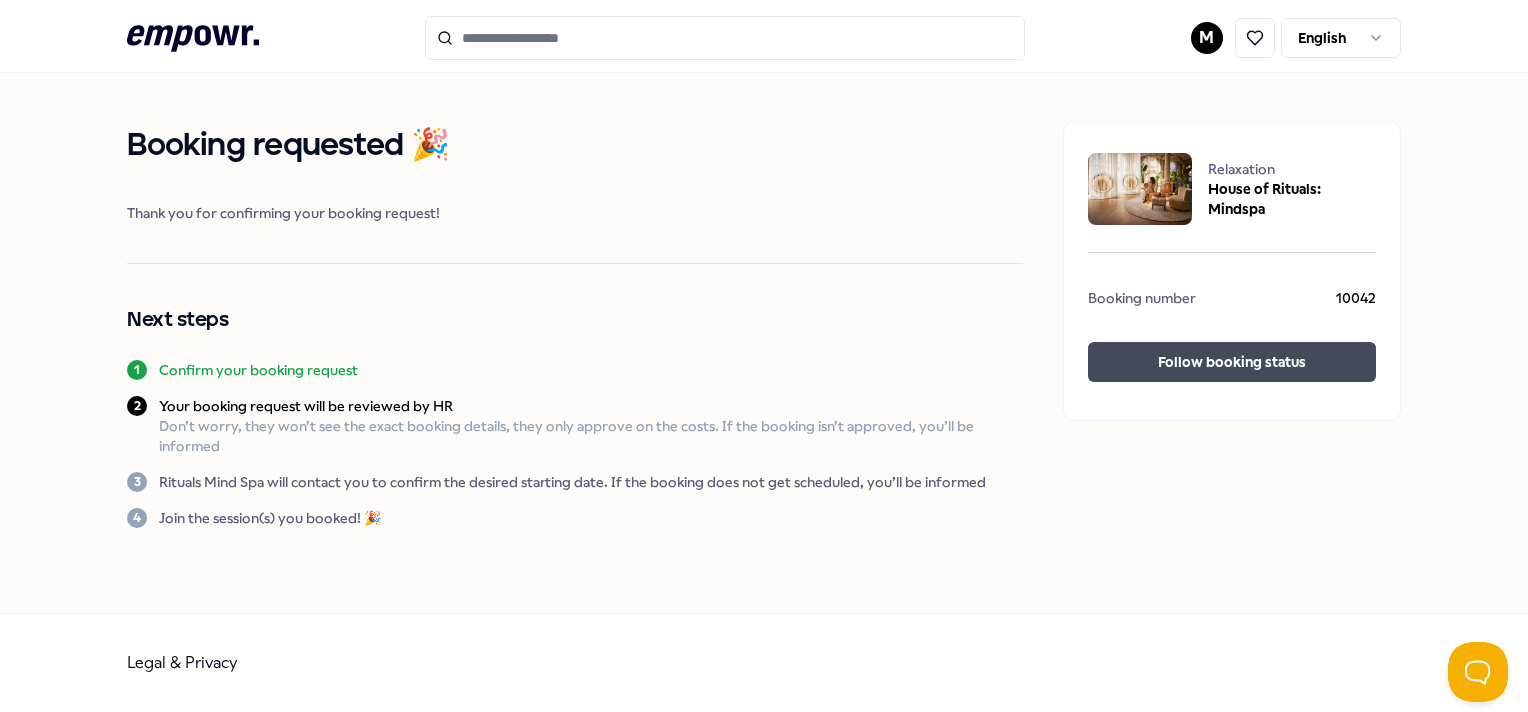 click on "Follow booking status" at bounding box center (1231, 362) 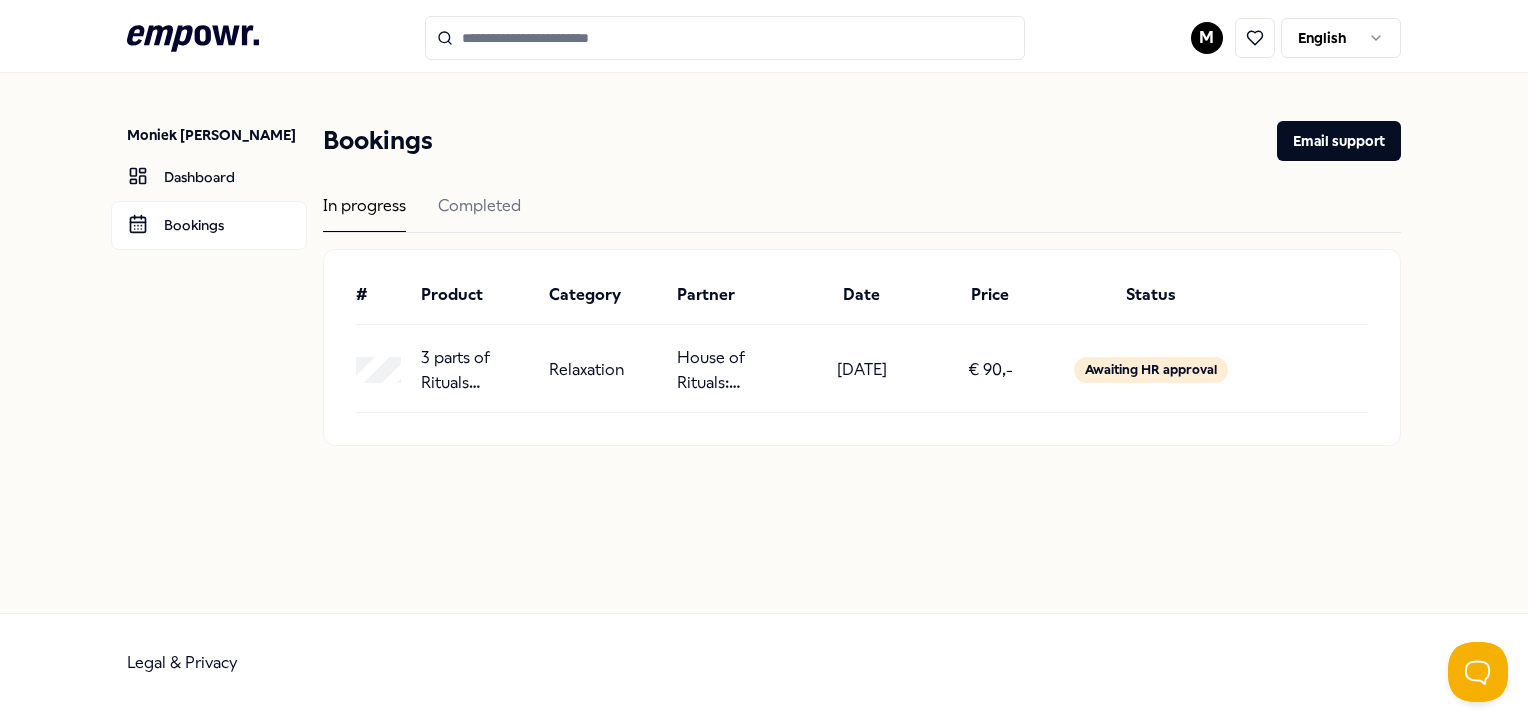 click on "House of Rituals: Mindspa" at bounding box center [733, 370] 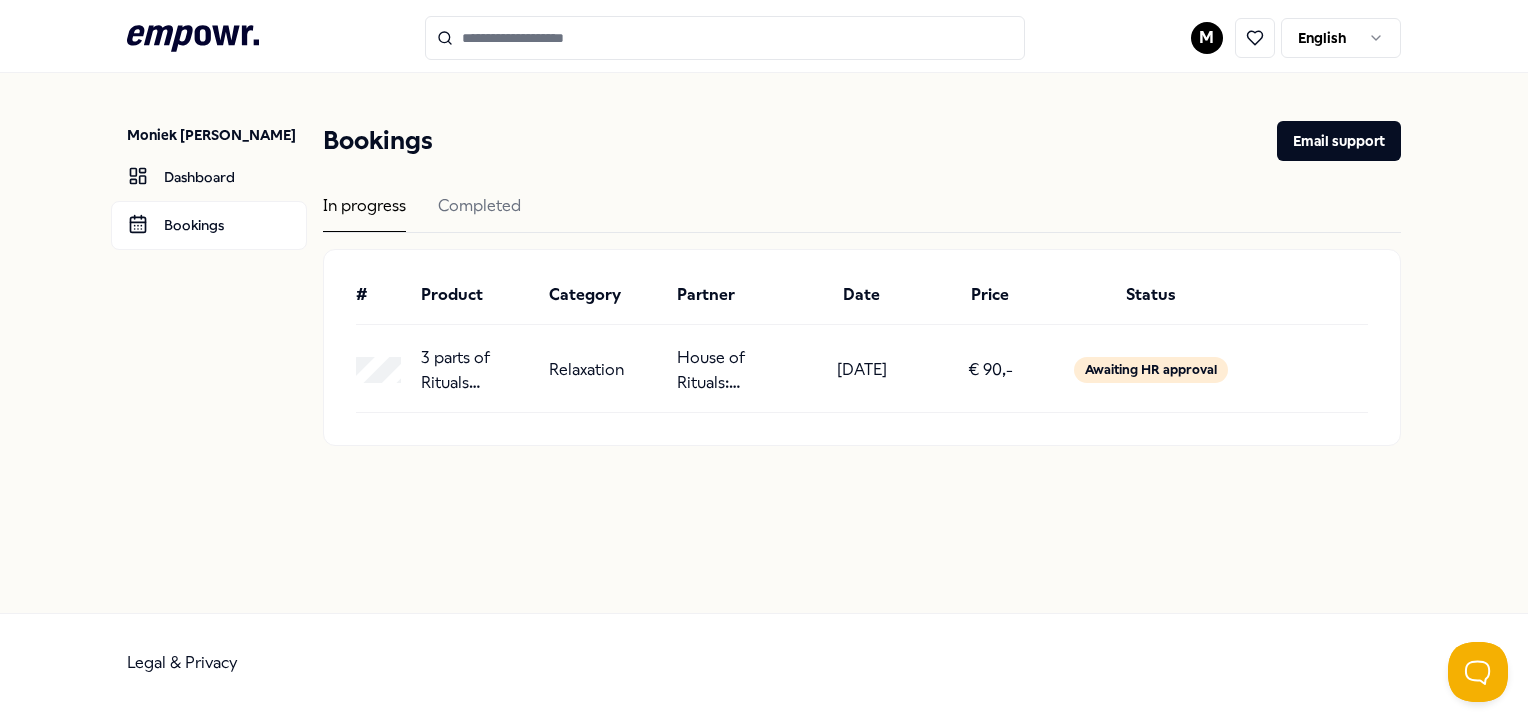 click on "House of Rituals: Mindspa" at bounding box center (733, 370) 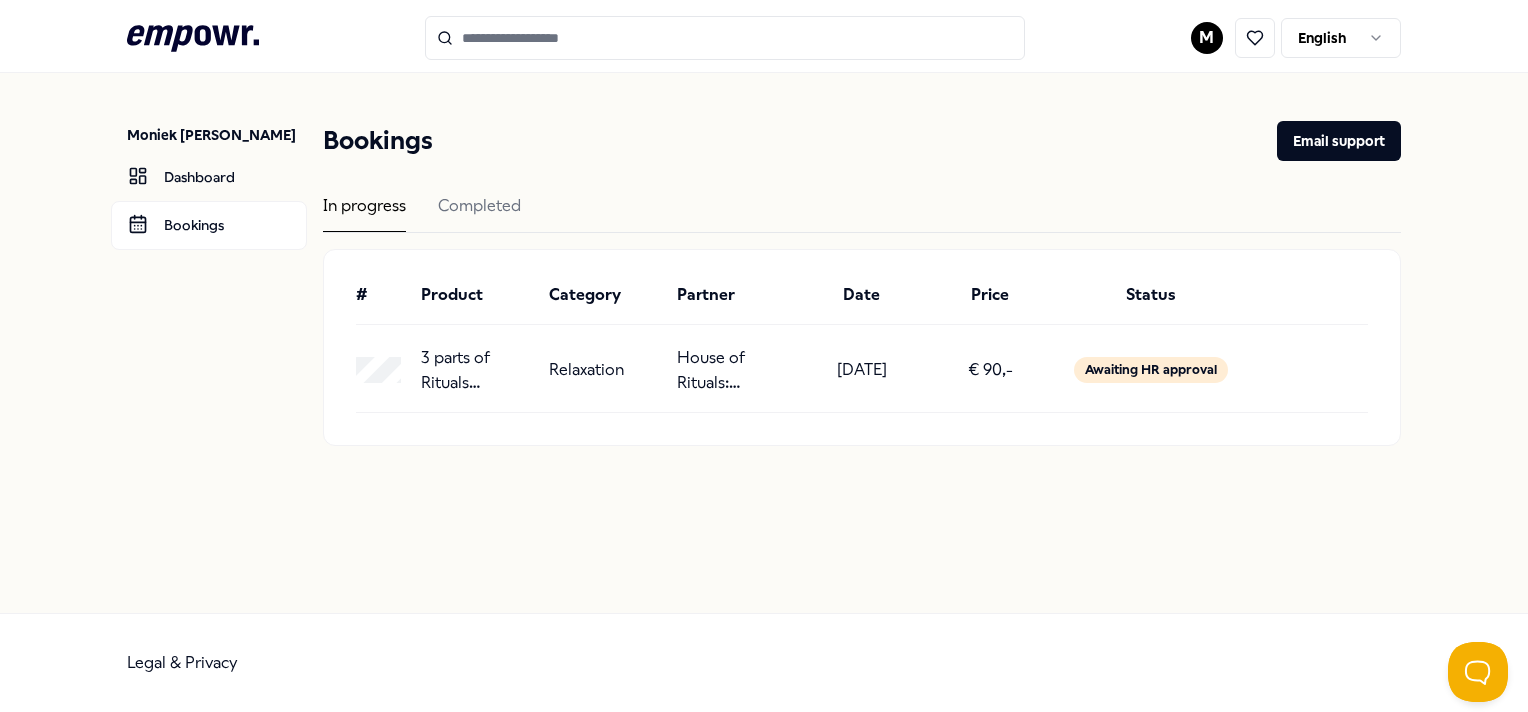 click on "3  parts  of  Rituals  Mindspa" at bounding box center [477, 370] 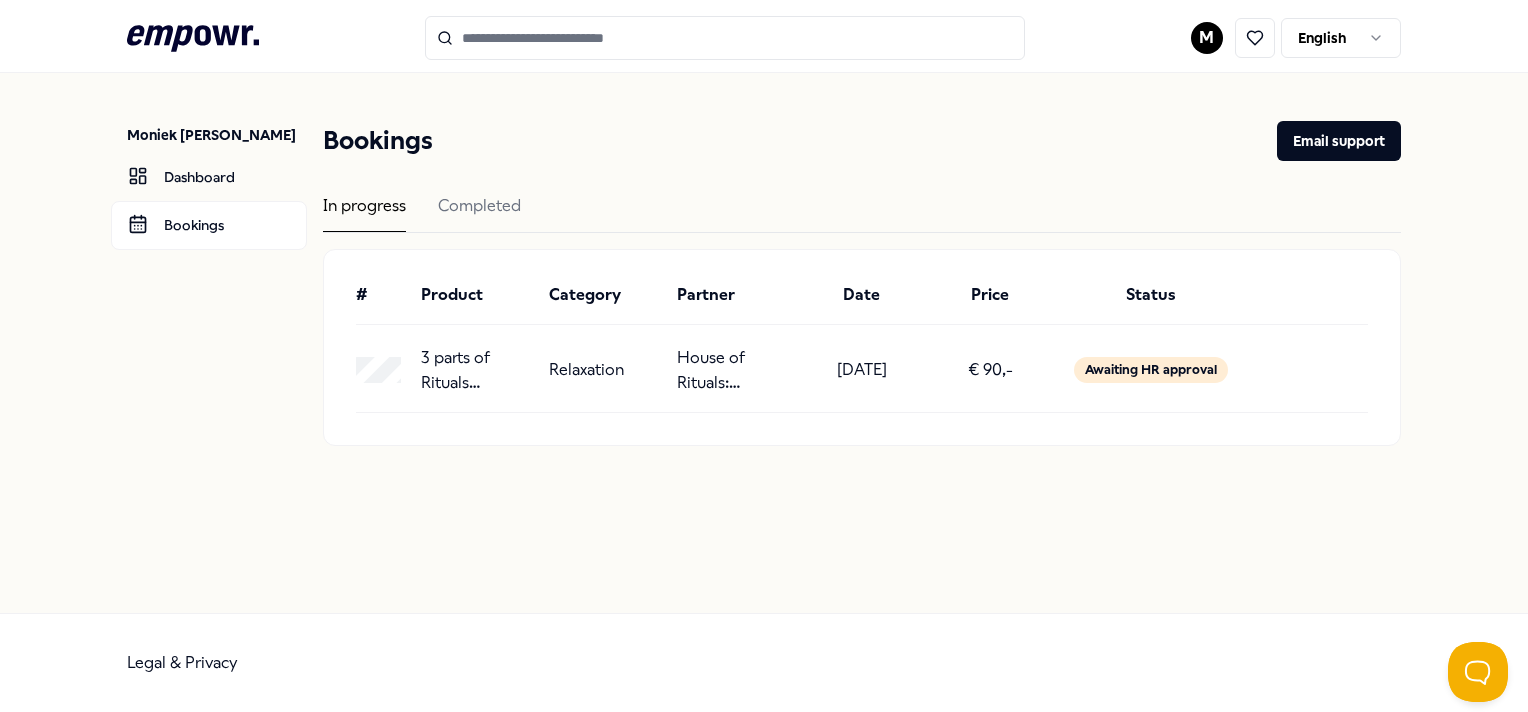 click on "House of Rituals: Mindspa" at bounding box center [733, 370] 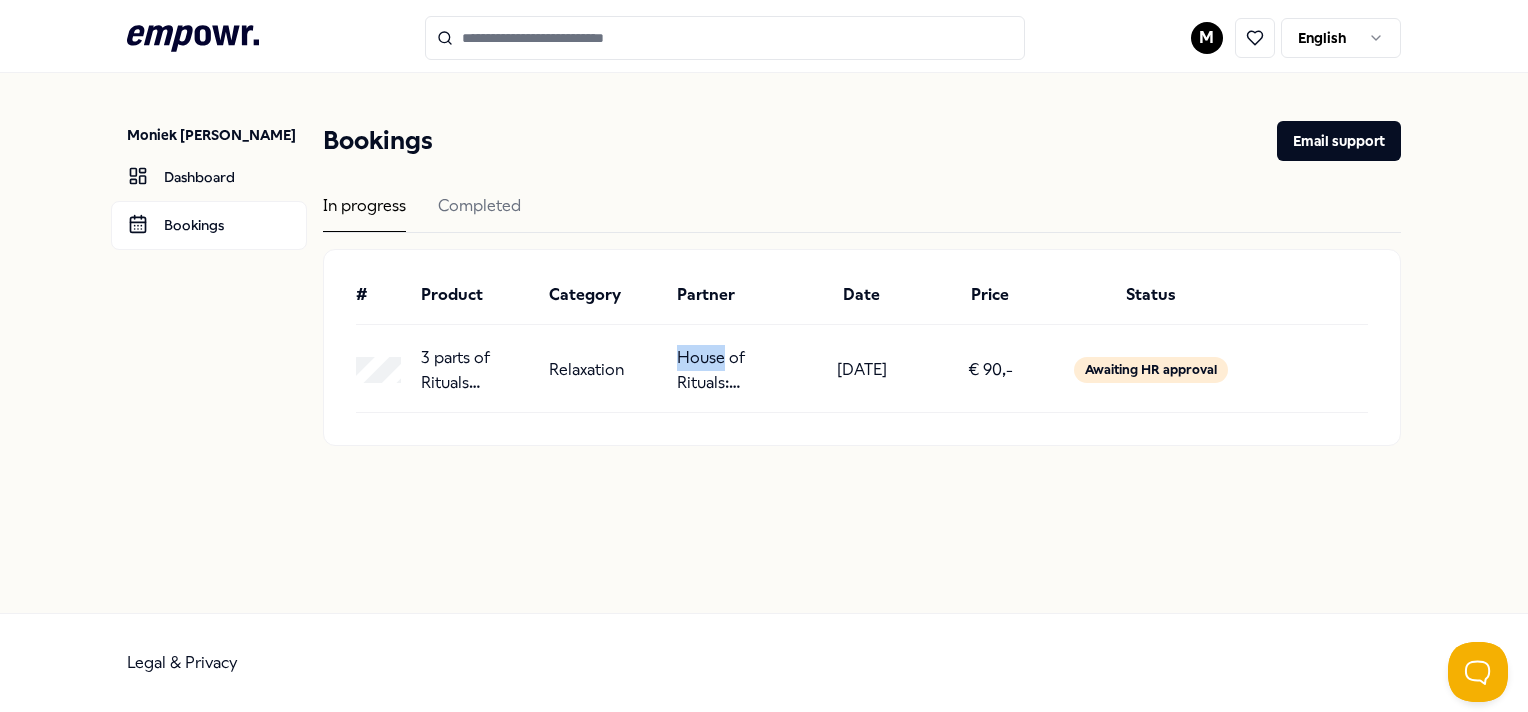 click on "House of Rituals: Mindspa" at bounding box center [733, 370] 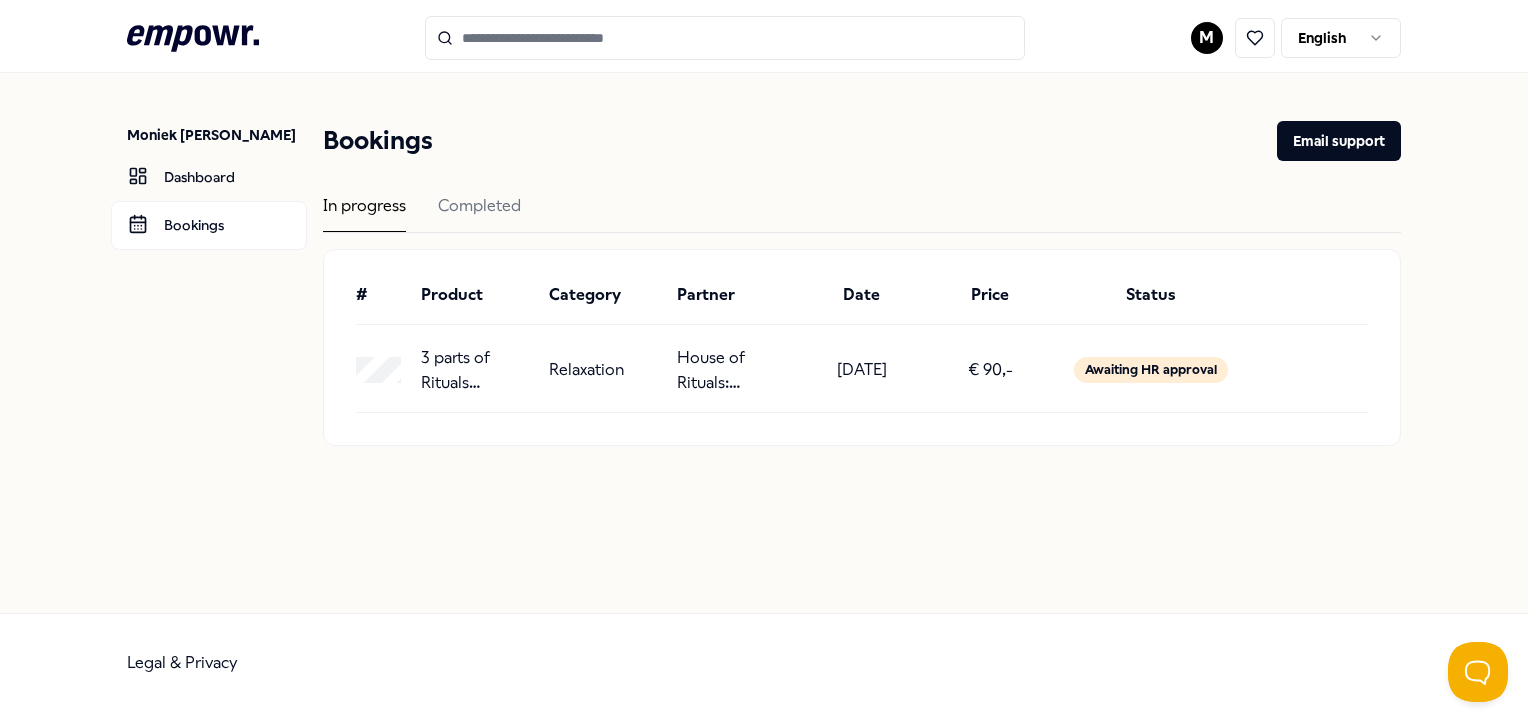 click on "In progress" at bounding box center (364, 212) 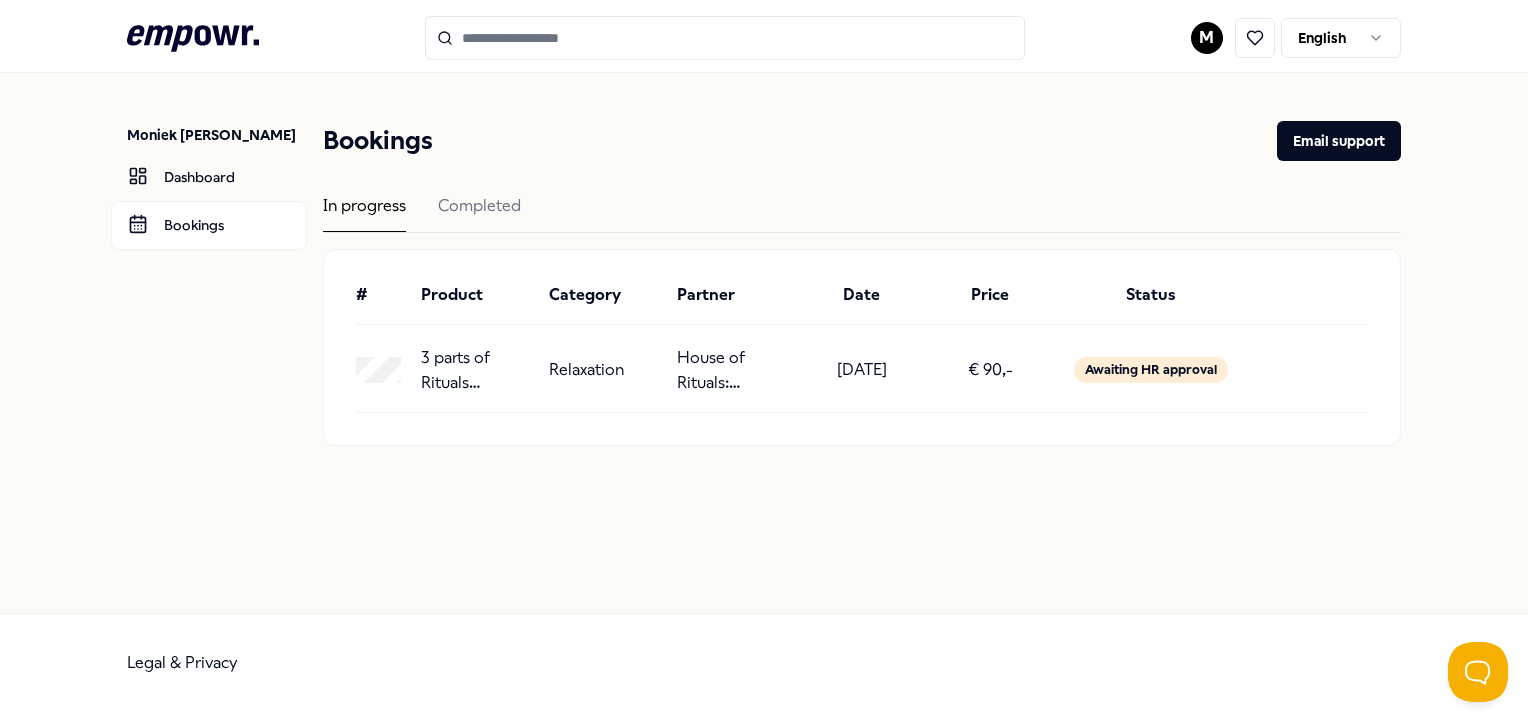 click on "House of Rituals: Mindspa" at bounding box center [733, 370] 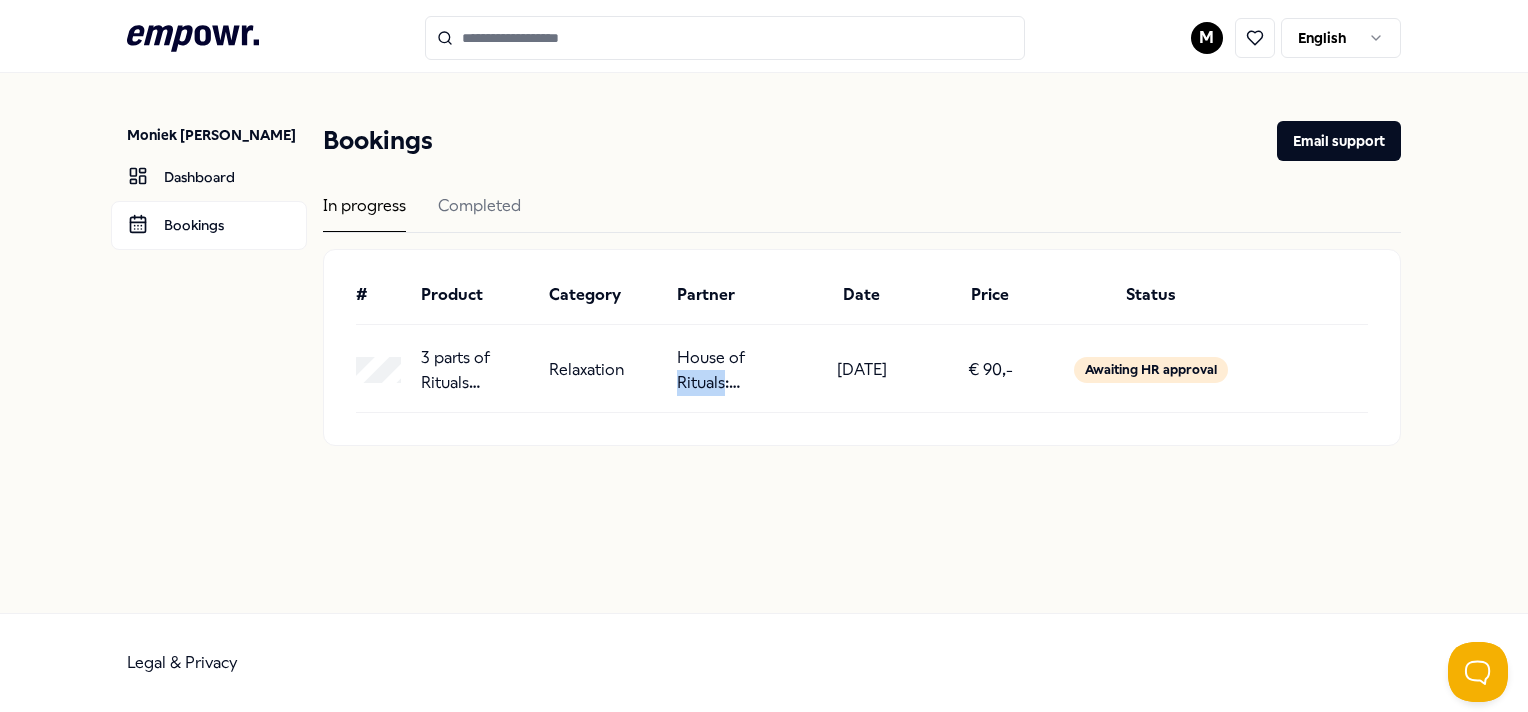 click on "House of Rituals: Mindspa" at bounding box center (733, 370) 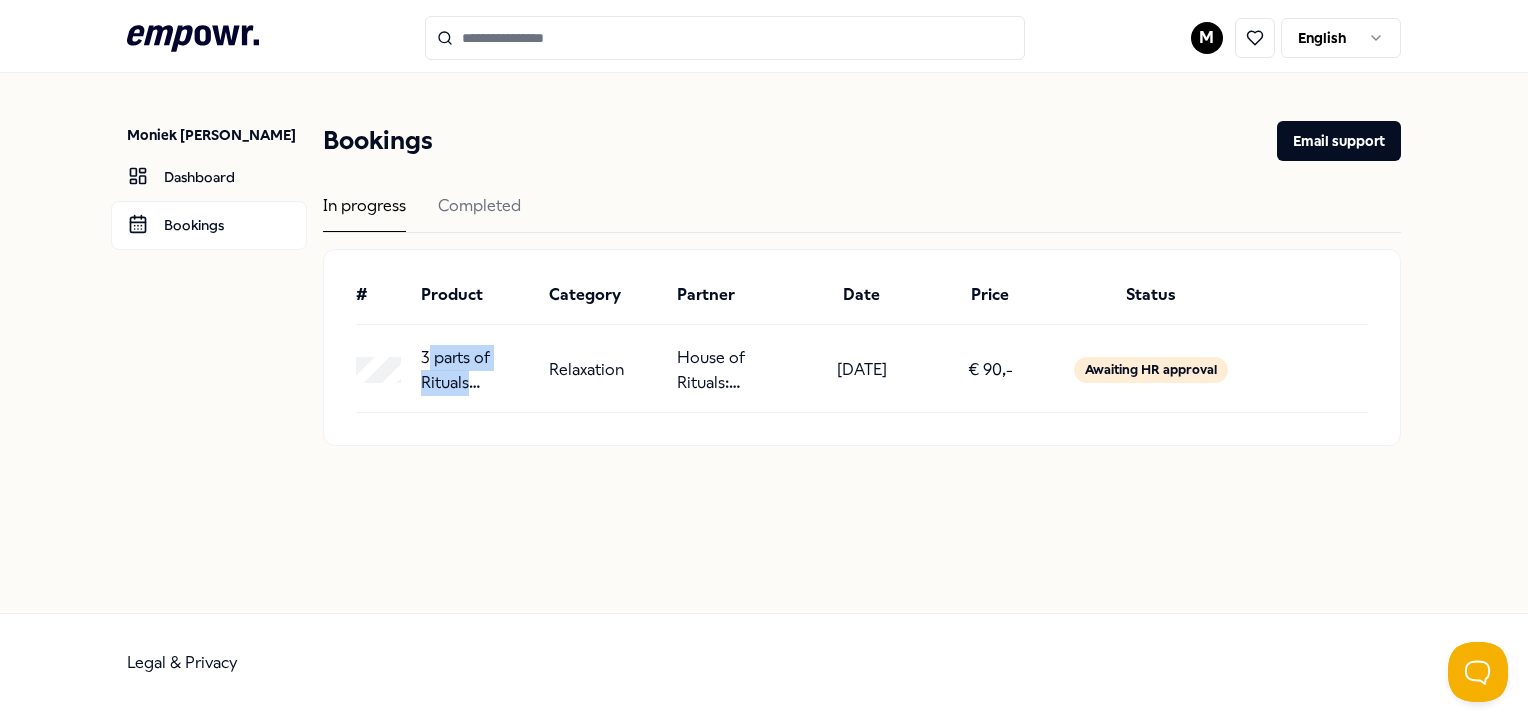 drag, startPoint x: 418, startPoint y: 354, endPoint x: 468, endPoint y: 383, distance: 57.801384 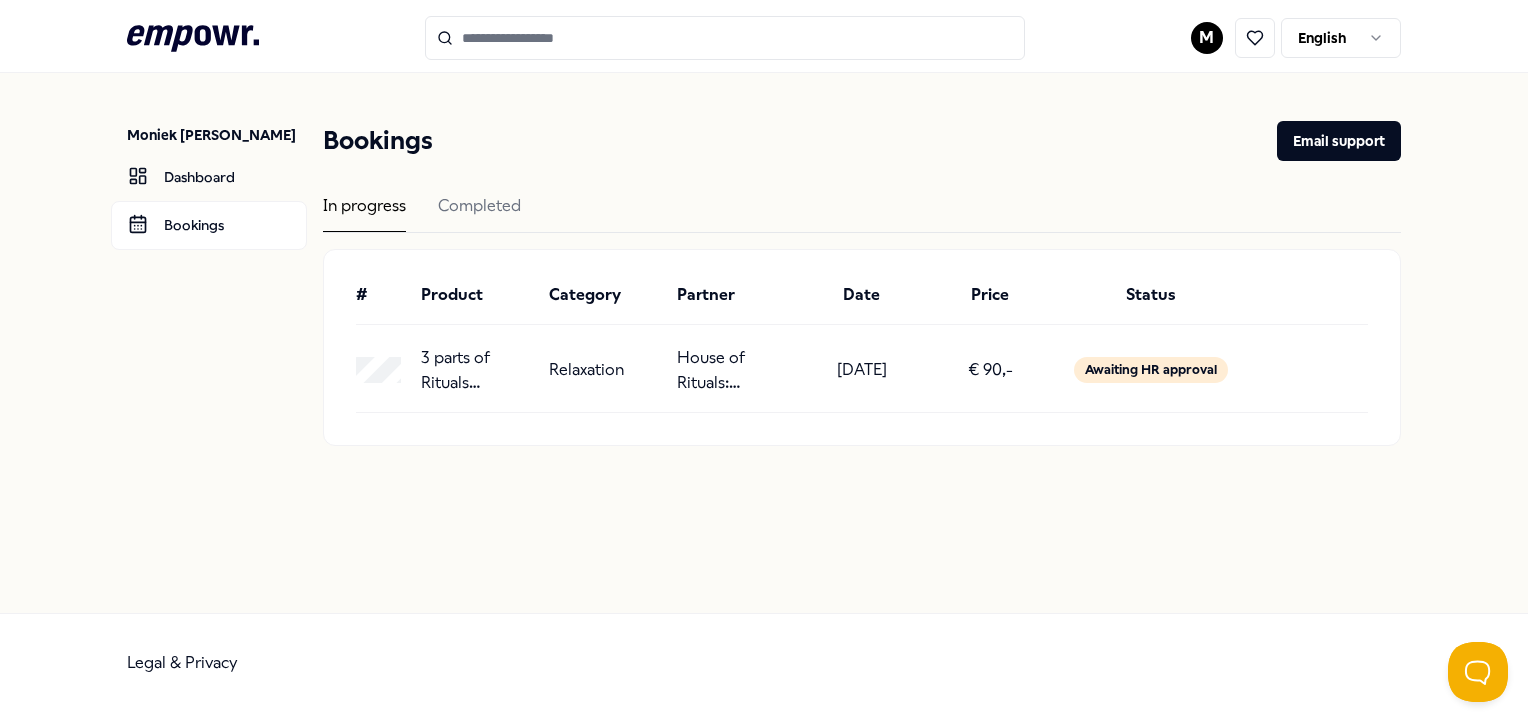 click at bounding box center [725, 38] 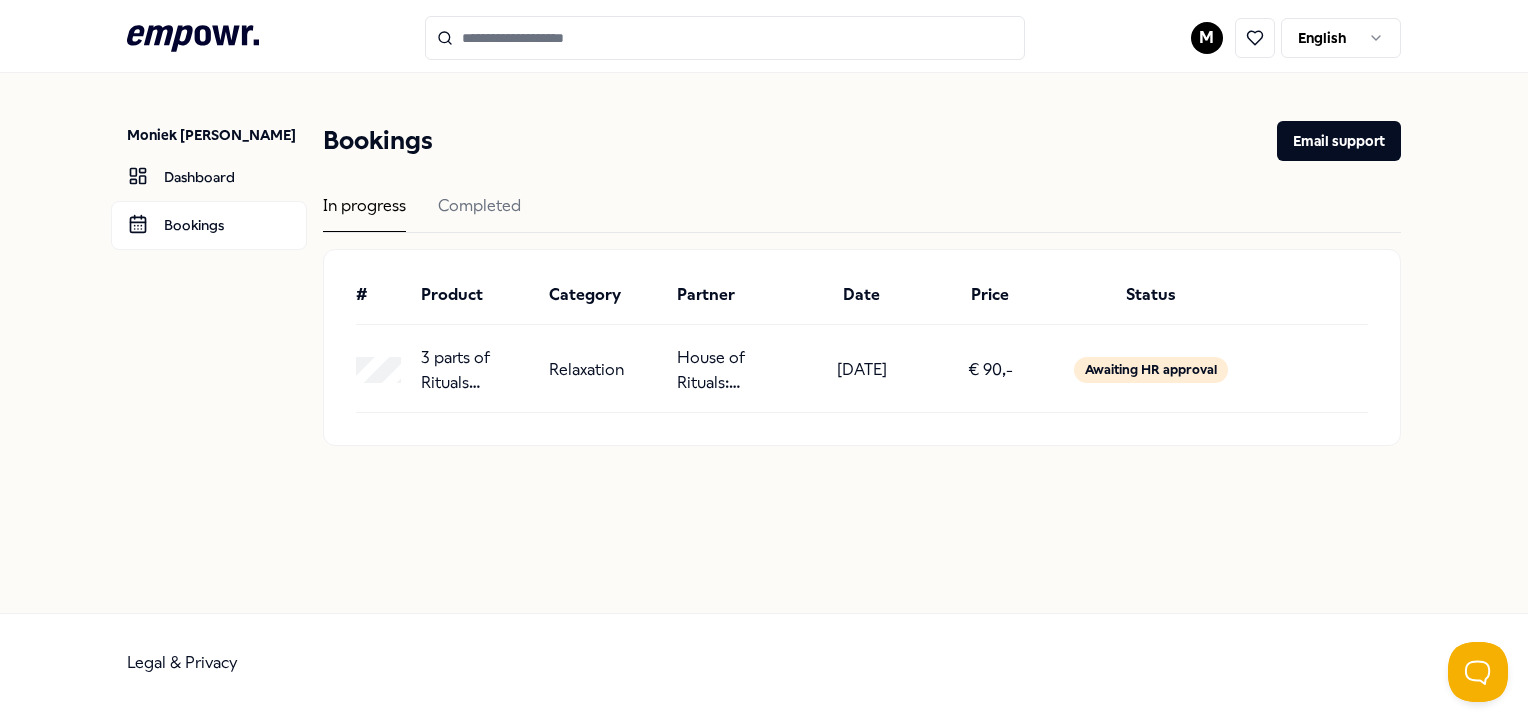 paste on "**********" 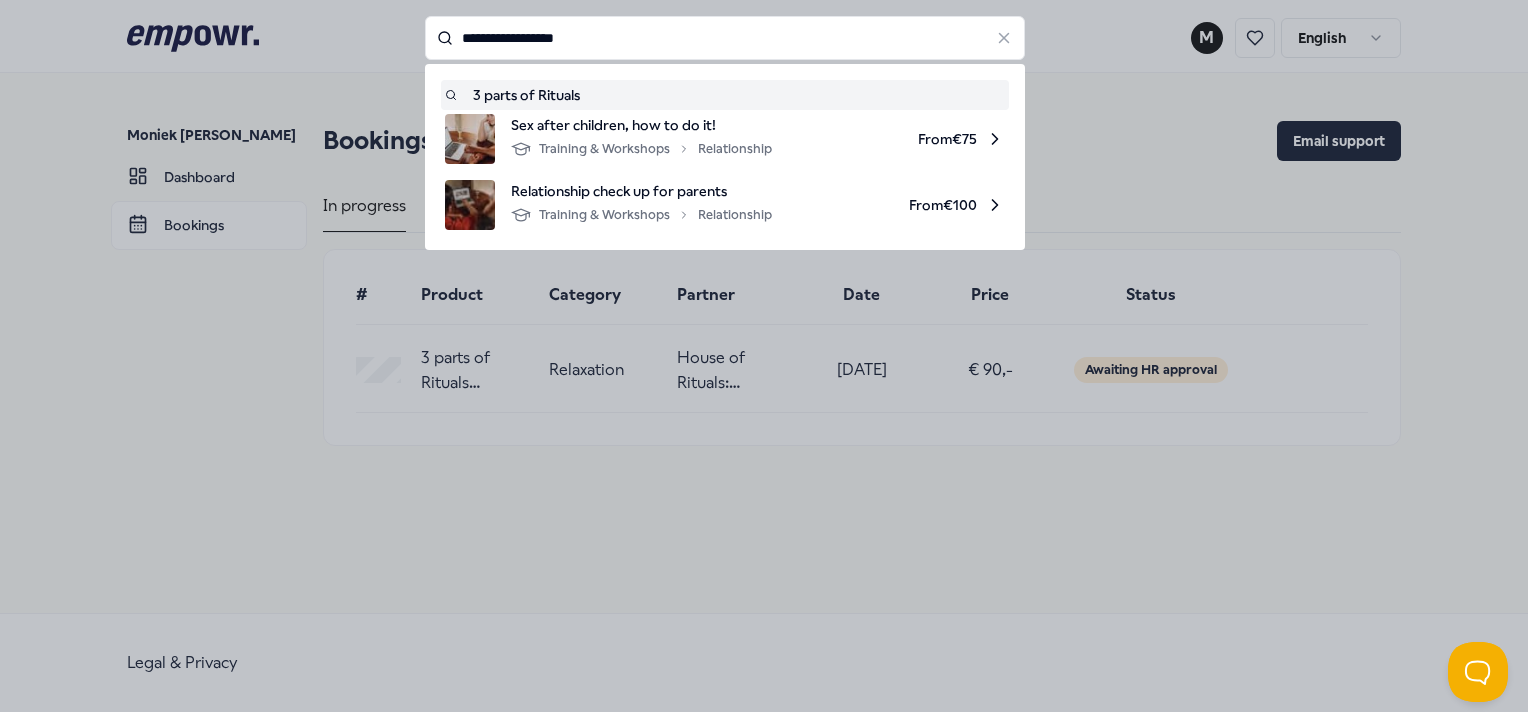 type on "**********" 